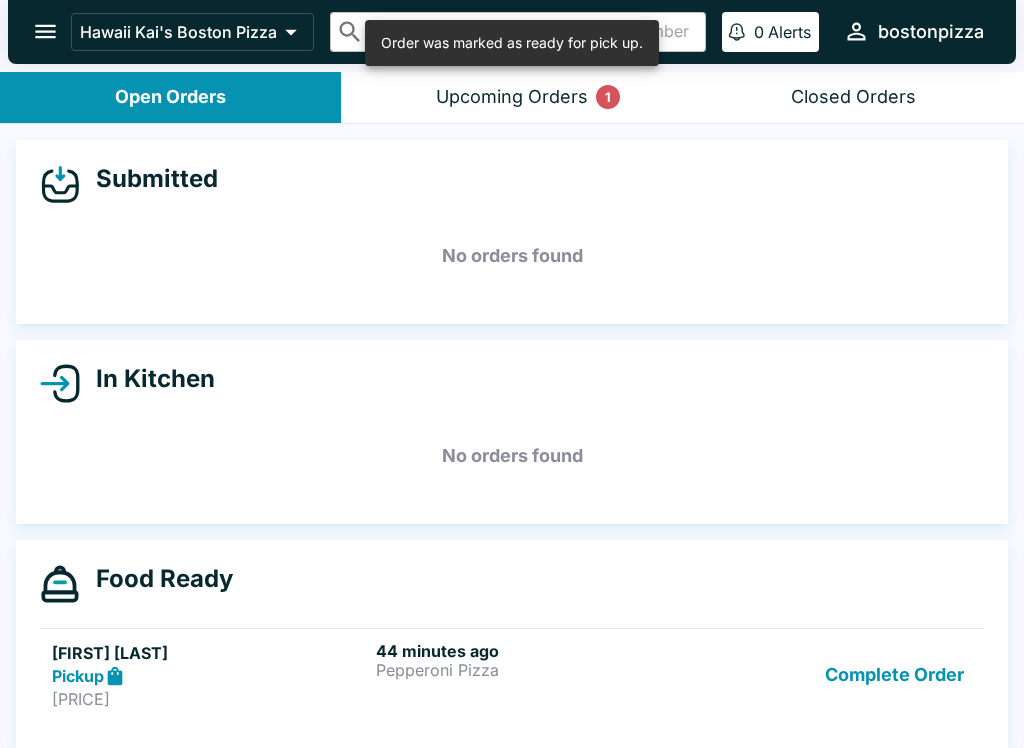 scroll, scrollTop: 0, scrollLeft: 0, axis: both 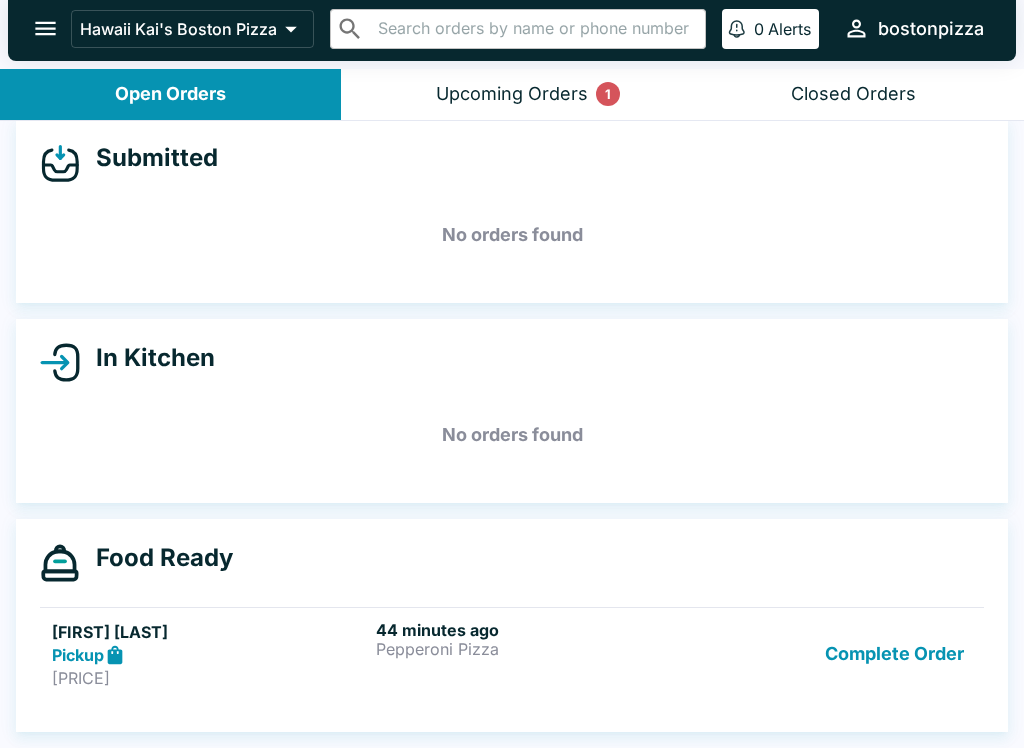 click on "Closed Orders" at bounding box center [853, 94] 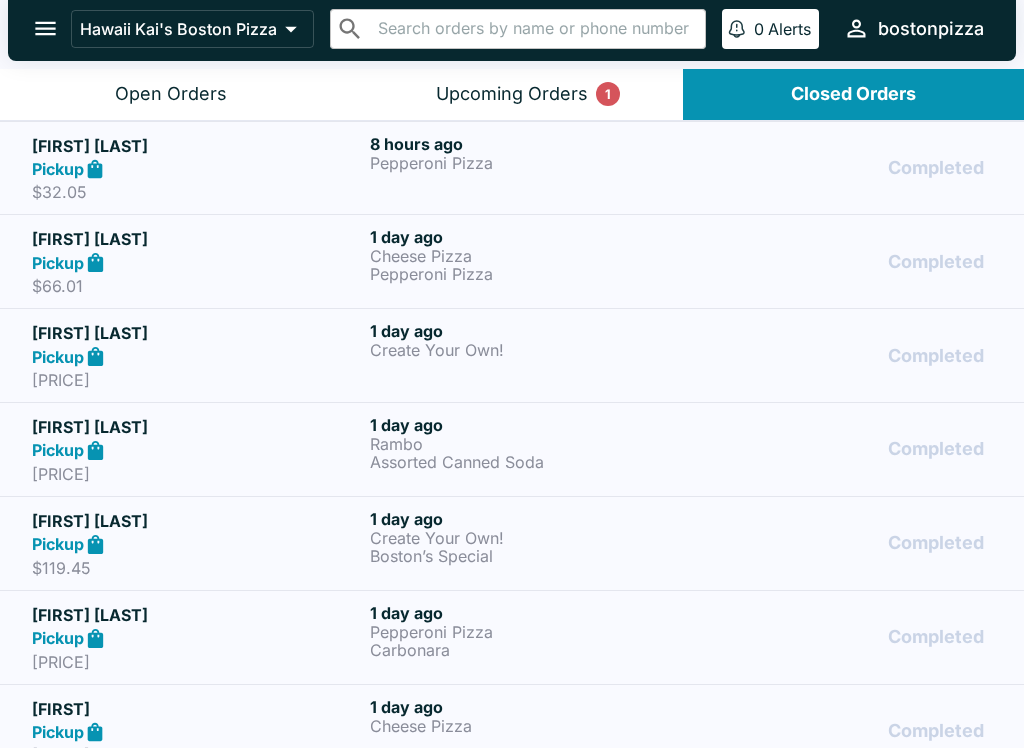 click on "Open Orders" at bounding box center [170, 94] 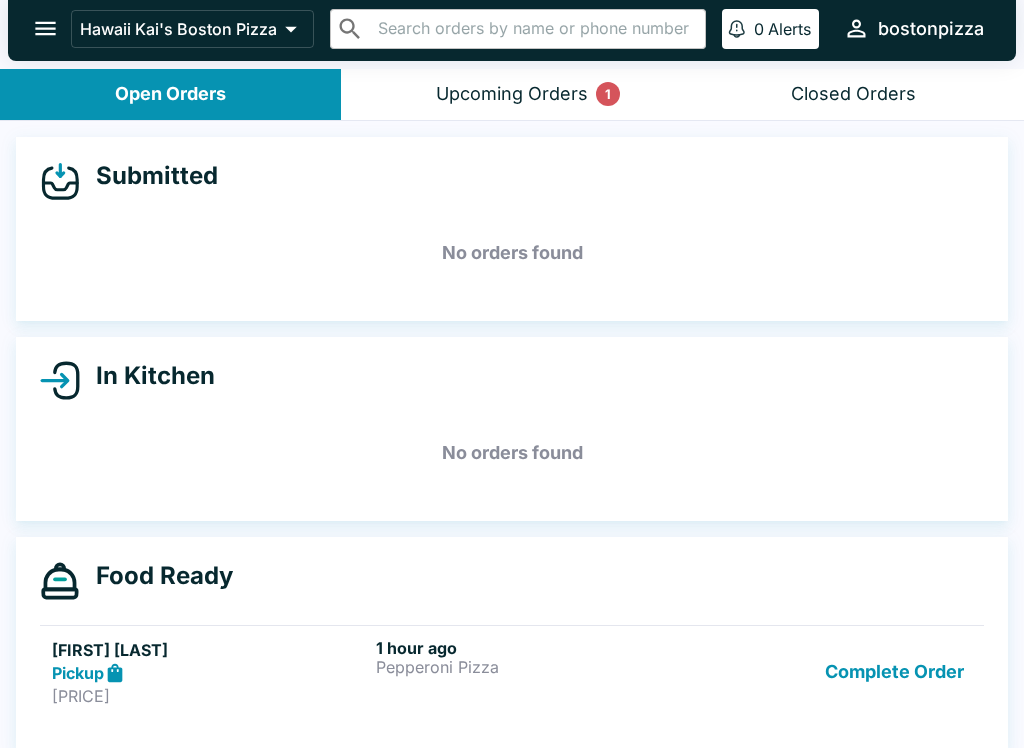 click on "[FIRST] [LAST]" at bounding box center (210, 650) 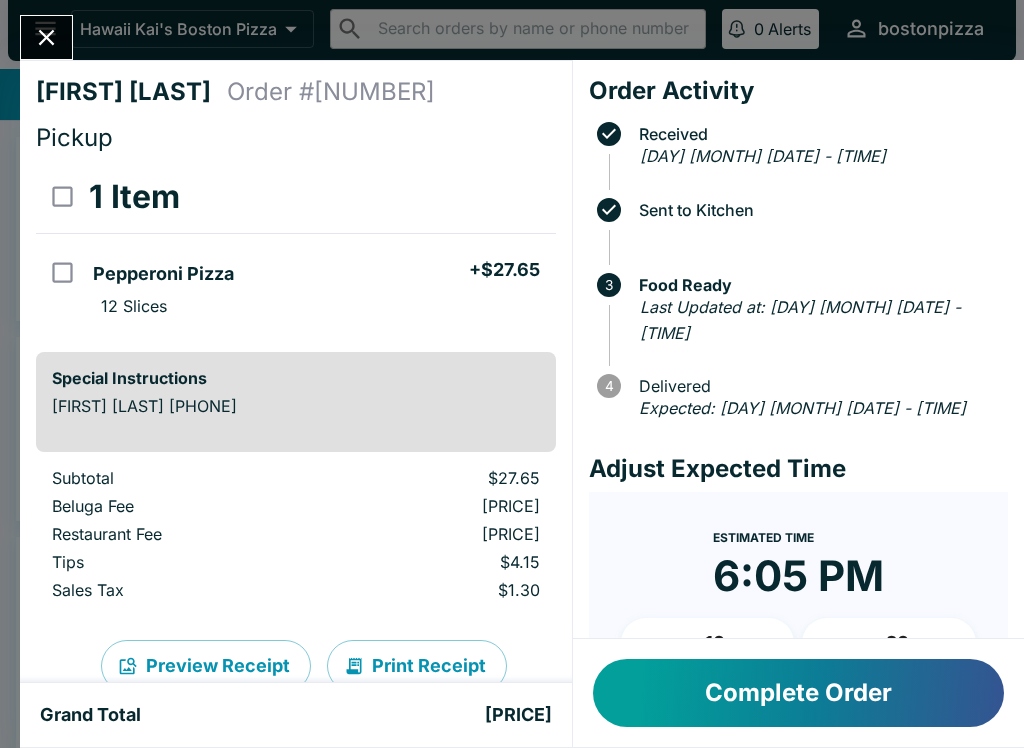 scroll, scrollTop: 0, scrollLeft: 0, axis: both 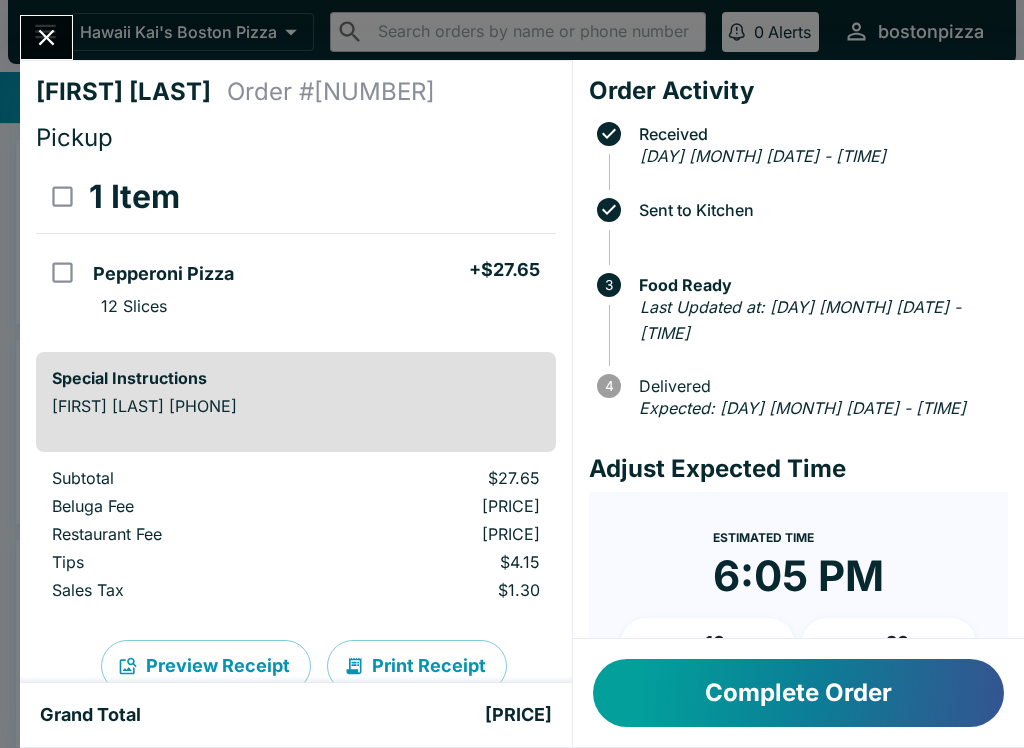 click 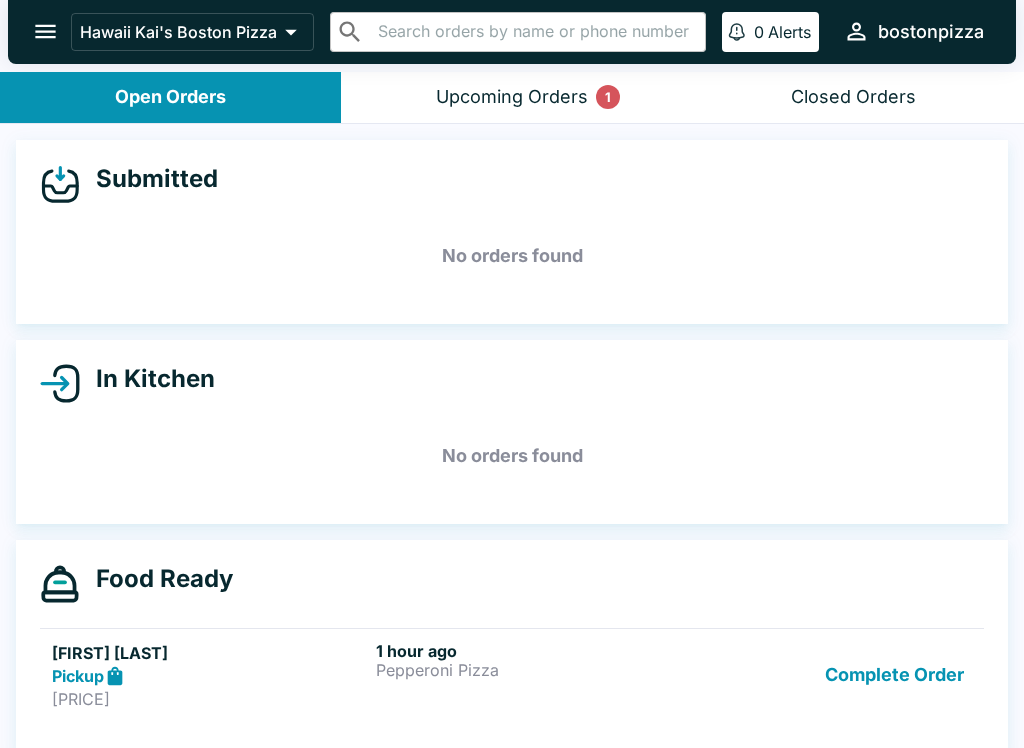 click on "[PRICE]" at bounding box center [210, 699] 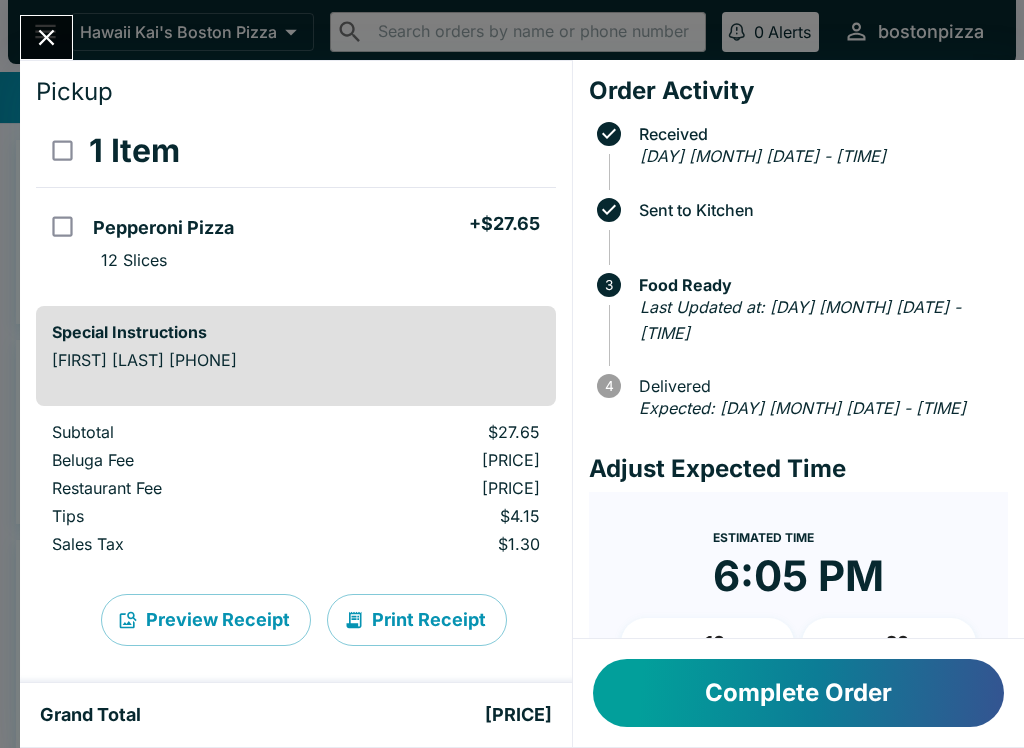 scroll, scrollTop: 44, scrollLeft: 0, axis: vertical 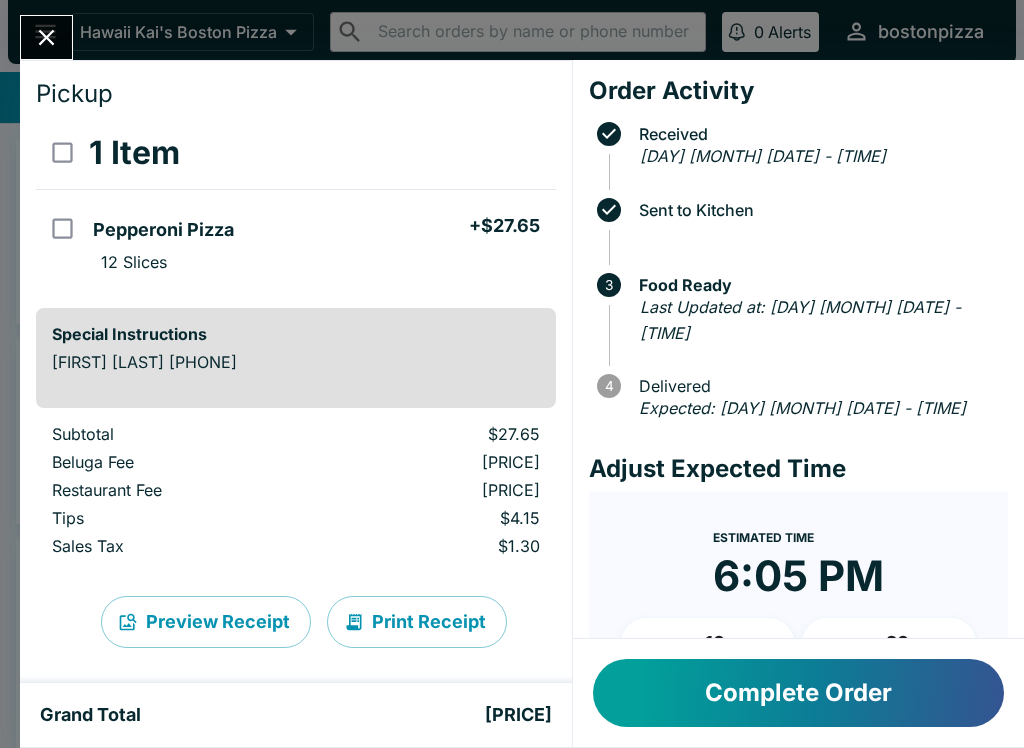 click at bounding box center [46, 37] 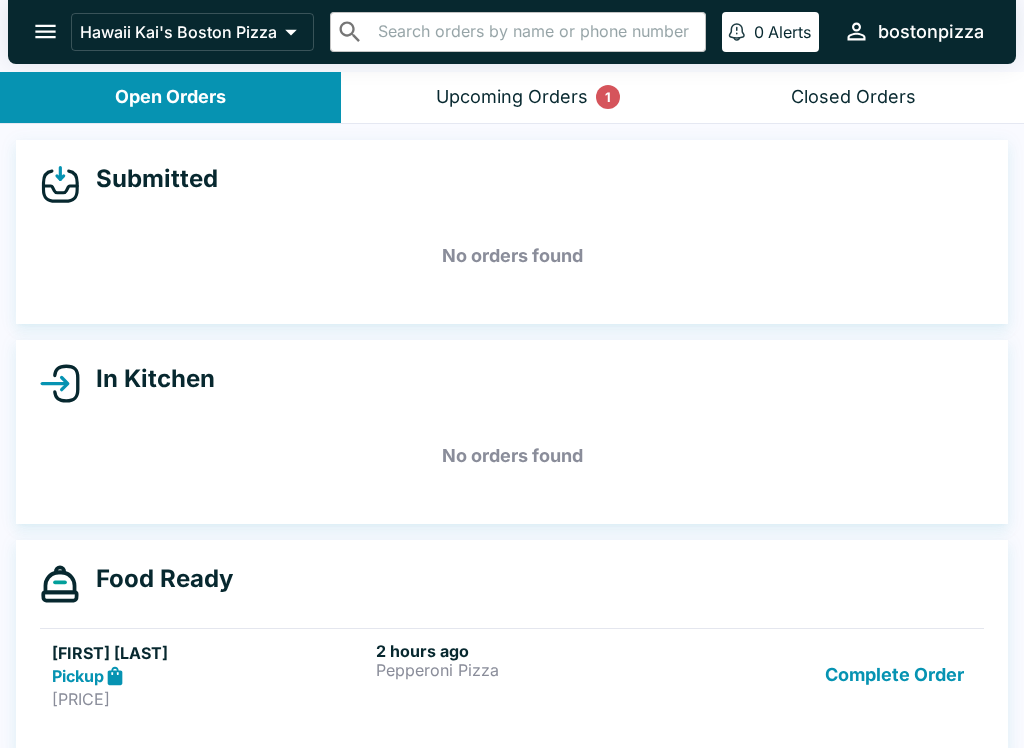 click on "Upcoming Orders 1" at bounding box center (511, 97) 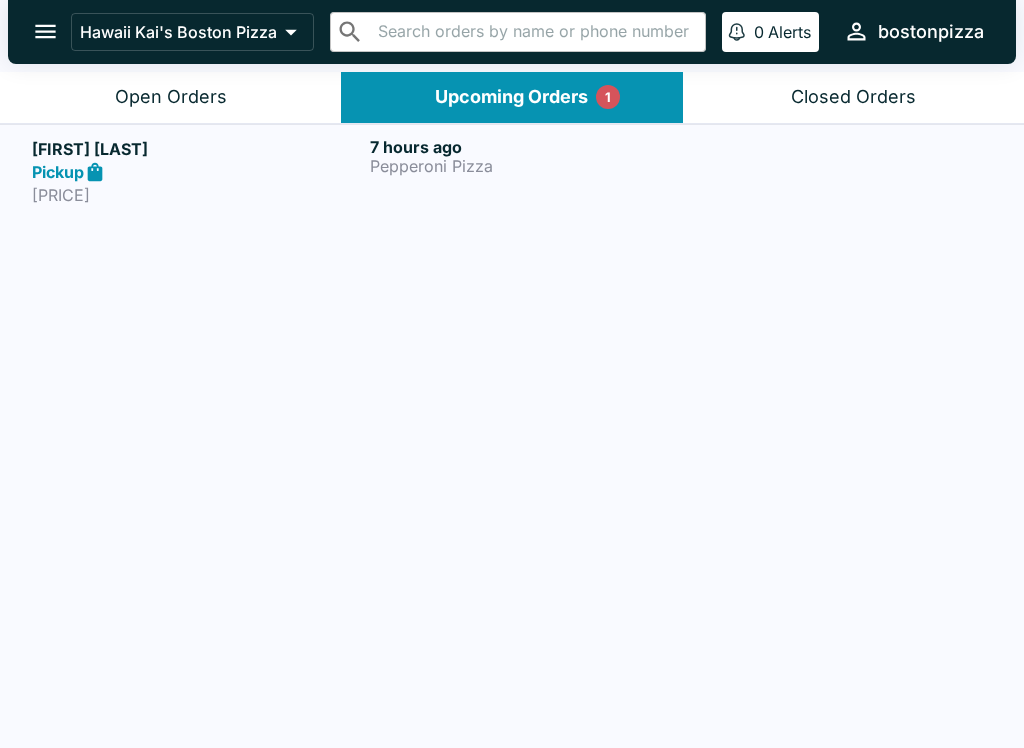 click on "Open Orders" at bounding box center [170, 97] 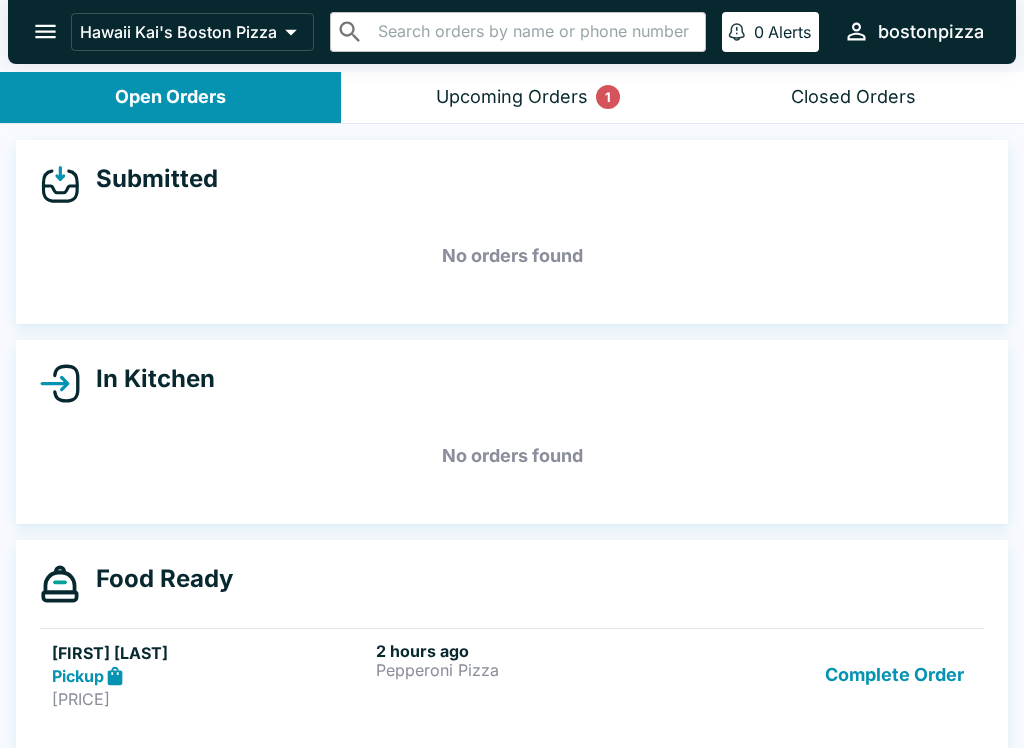 click on "[FIRST] [LAST] Pickup [PRICE] [TIME] ago Pepperoni Pizza Complete Order" at bounding box center (512, 675) 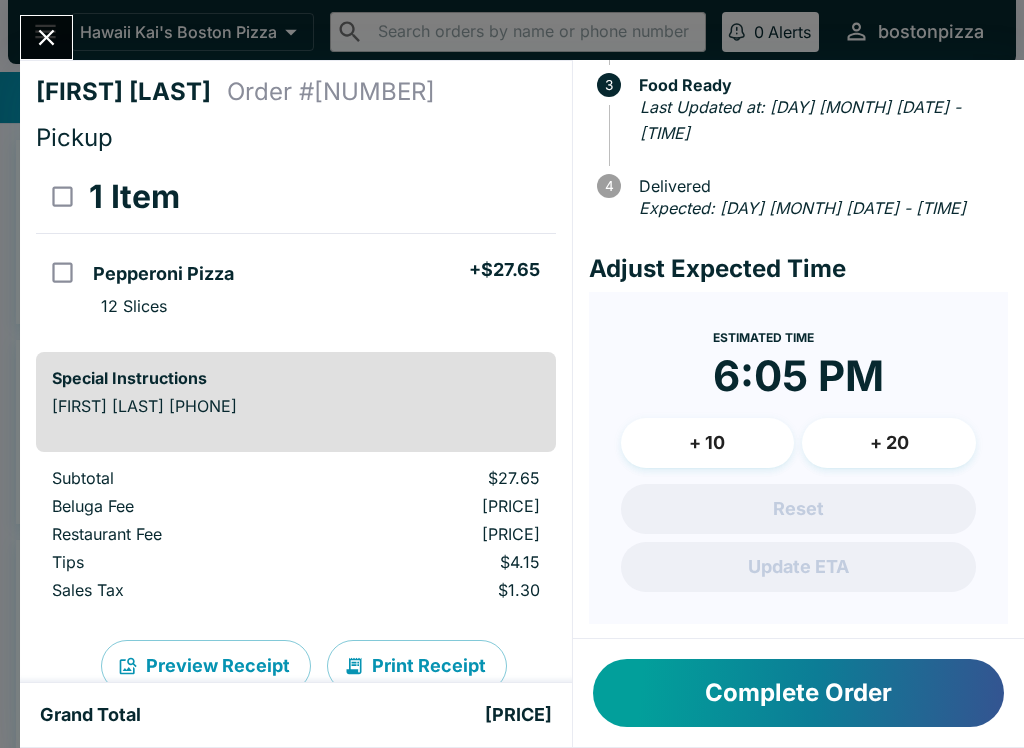 scroll, scrollTop: 198, scrollLeft: 0, axis: vertical 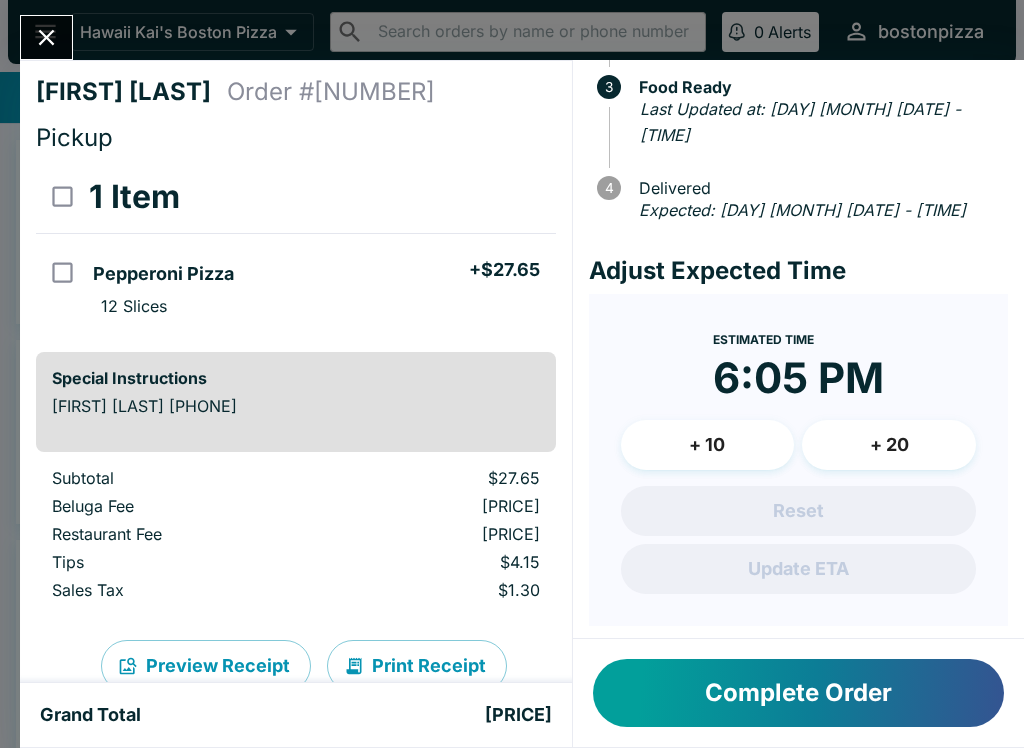 click 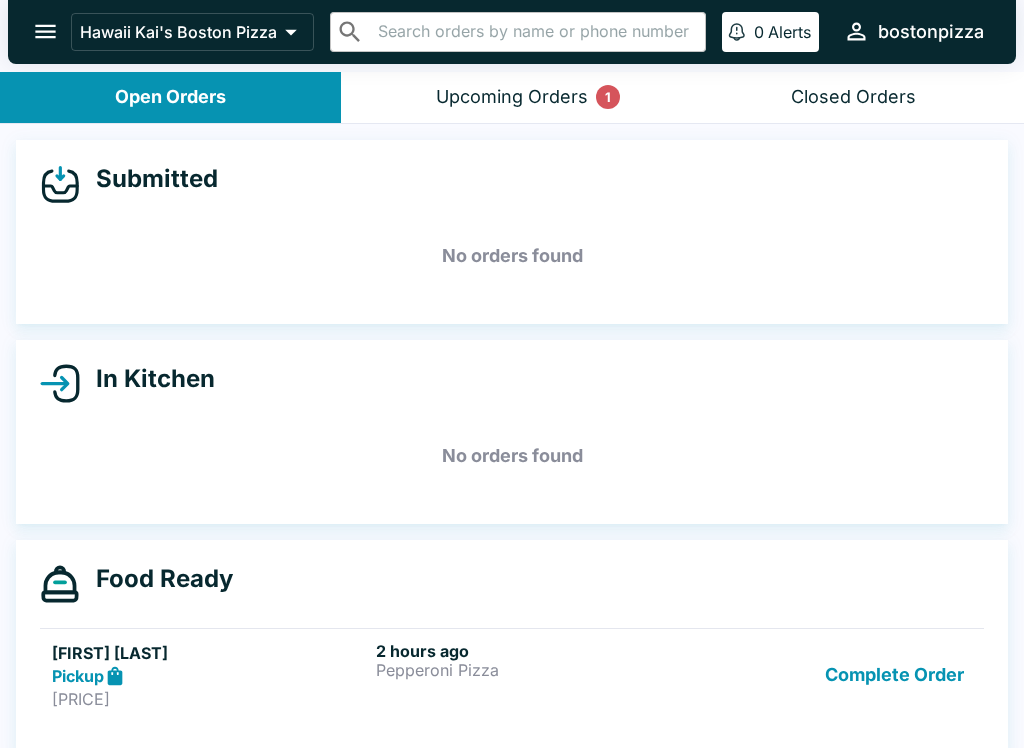 click on "[PRICE]" at bounding box center [210, 699] 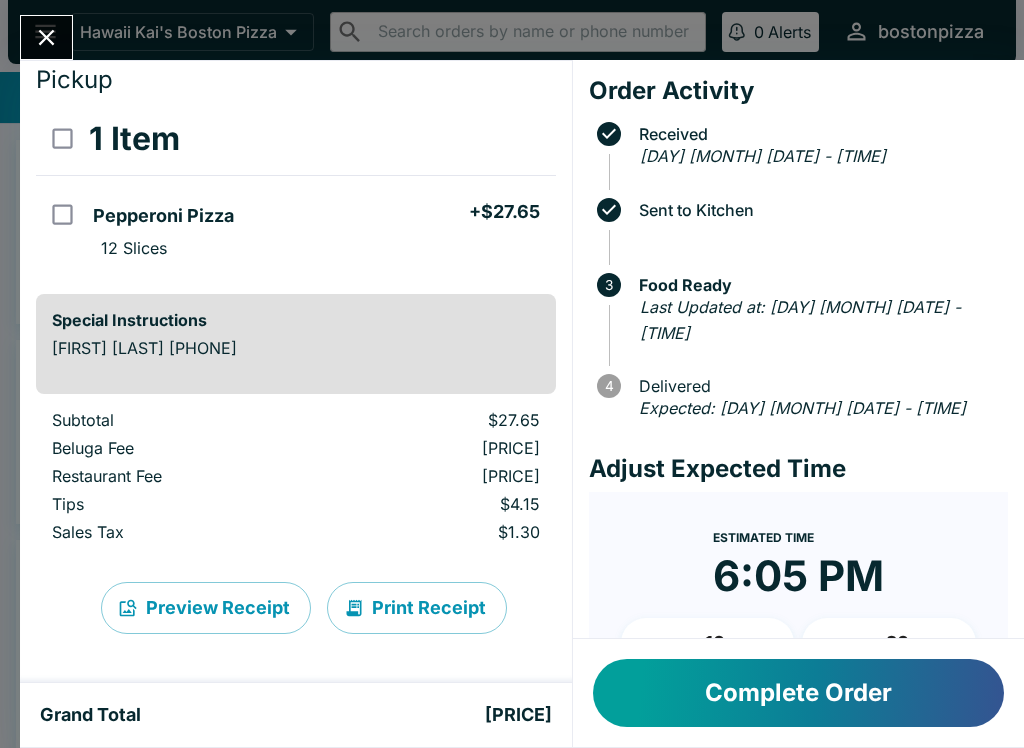 scroll, scrollTop: 60, scrollLeft: 0, axis: vertical 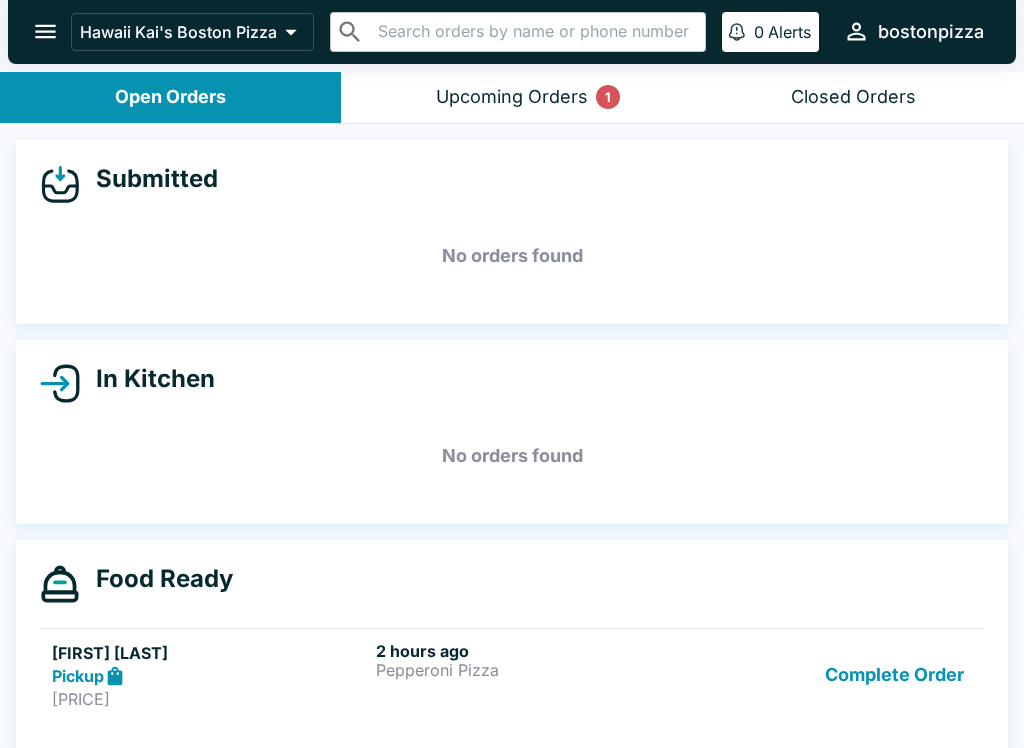 click on "Pepperoni Pizza" at bounding box center (534, 670) 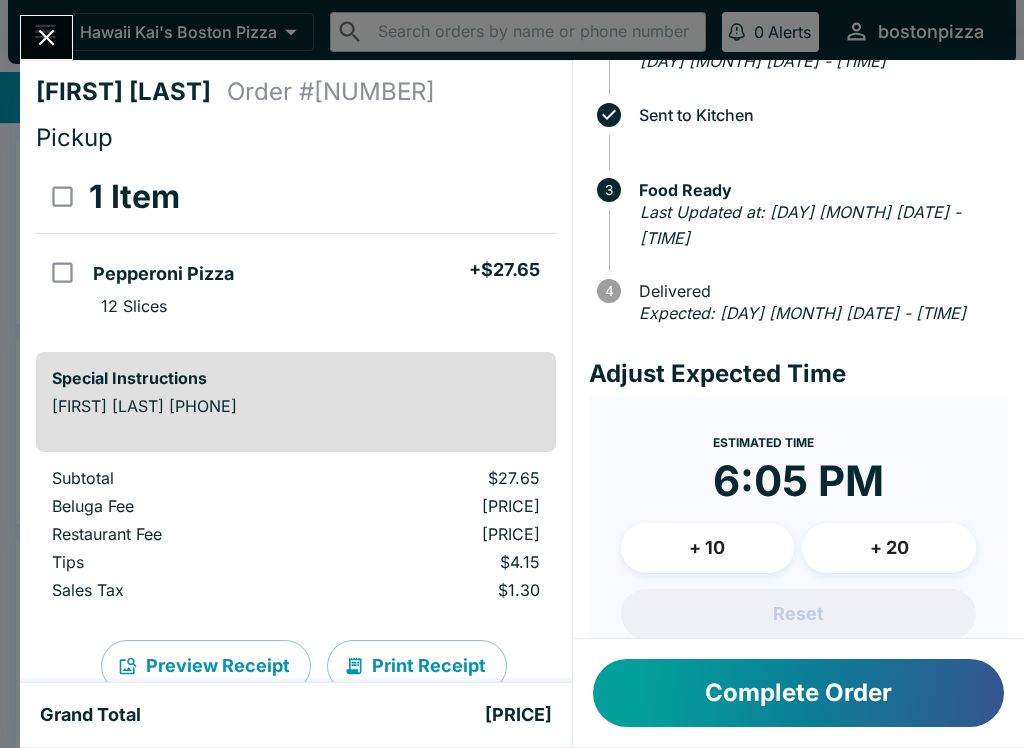 scroll, scrollTop: 173, scrollLeft: 0, axis: vertical 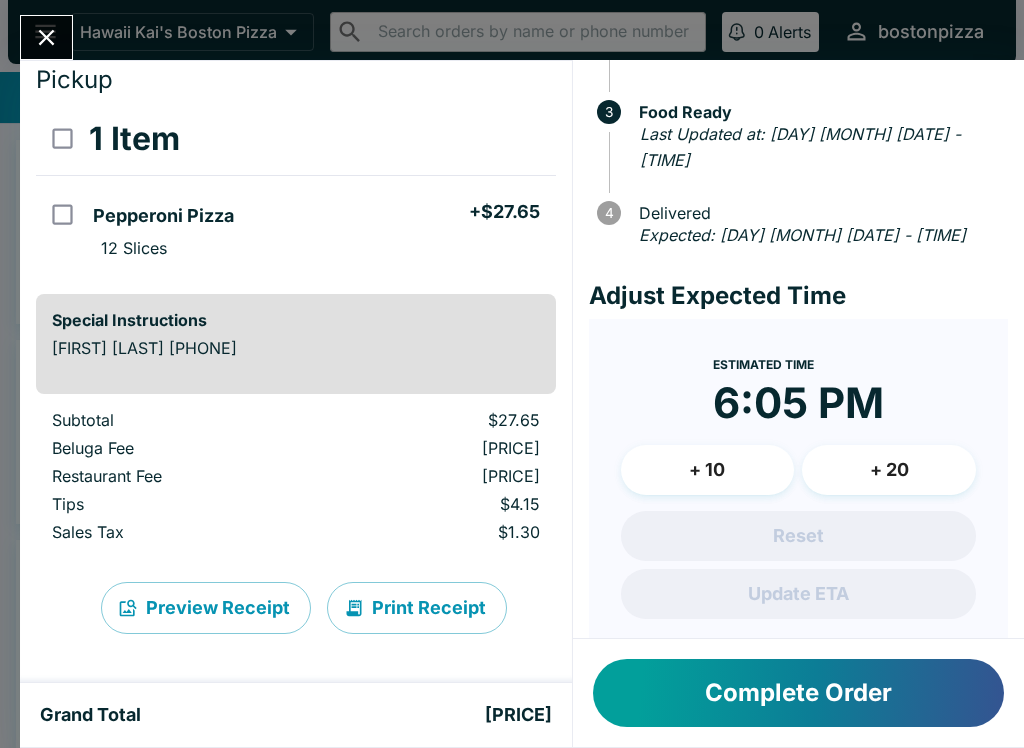 click 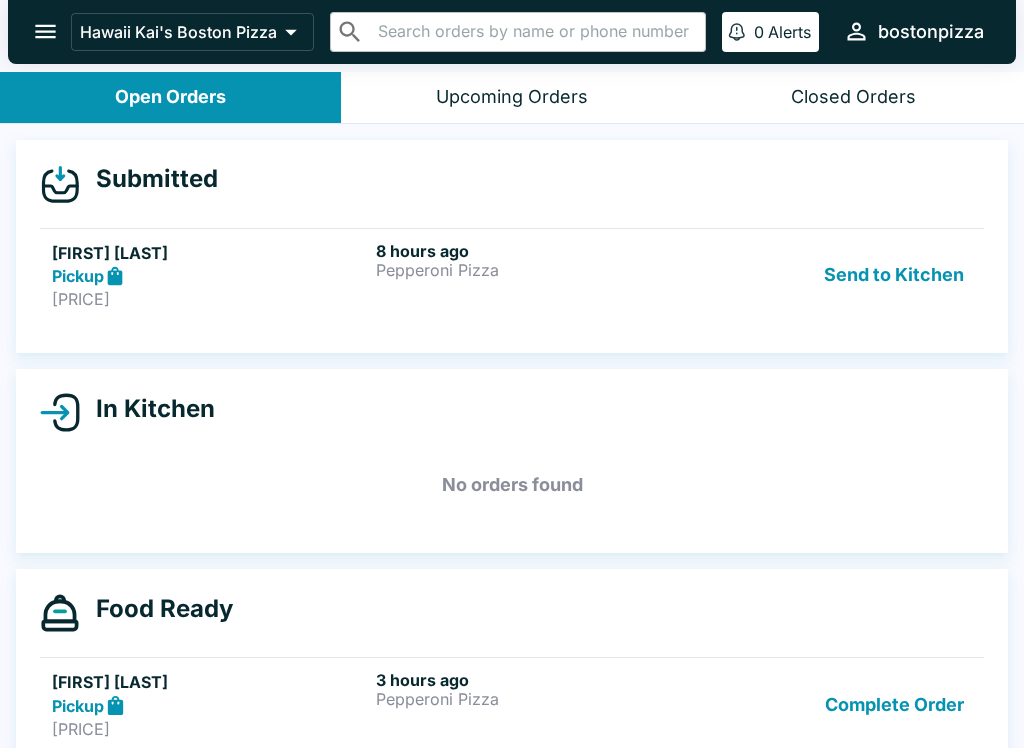 click on "[PRICE]" at bounding box center [210, 299] 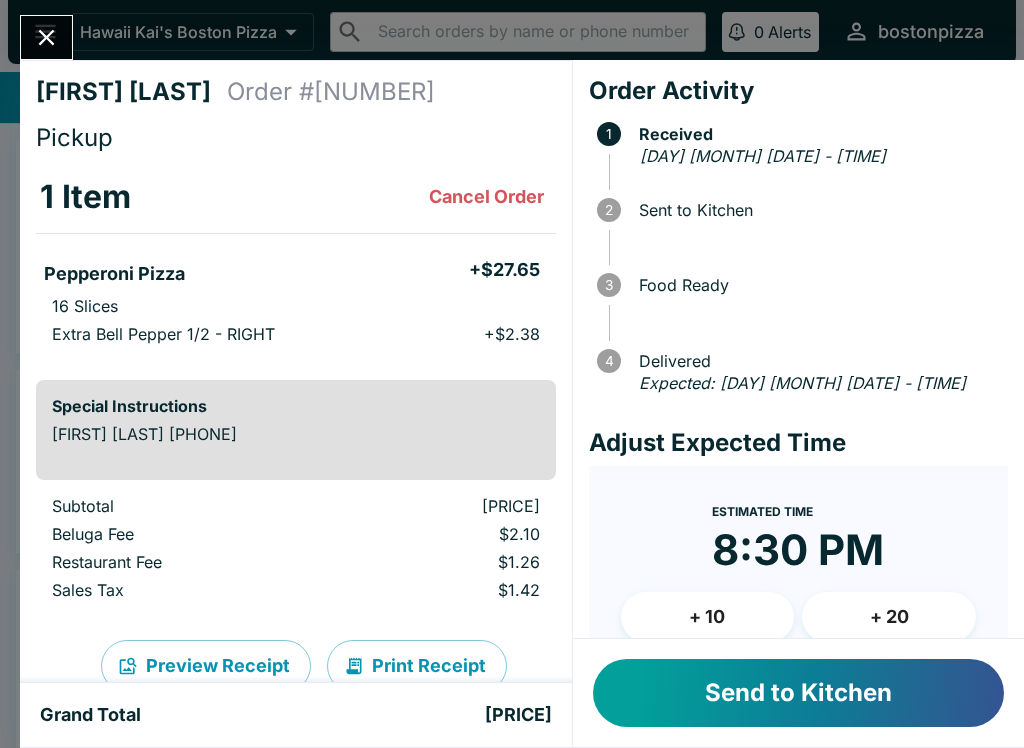 click 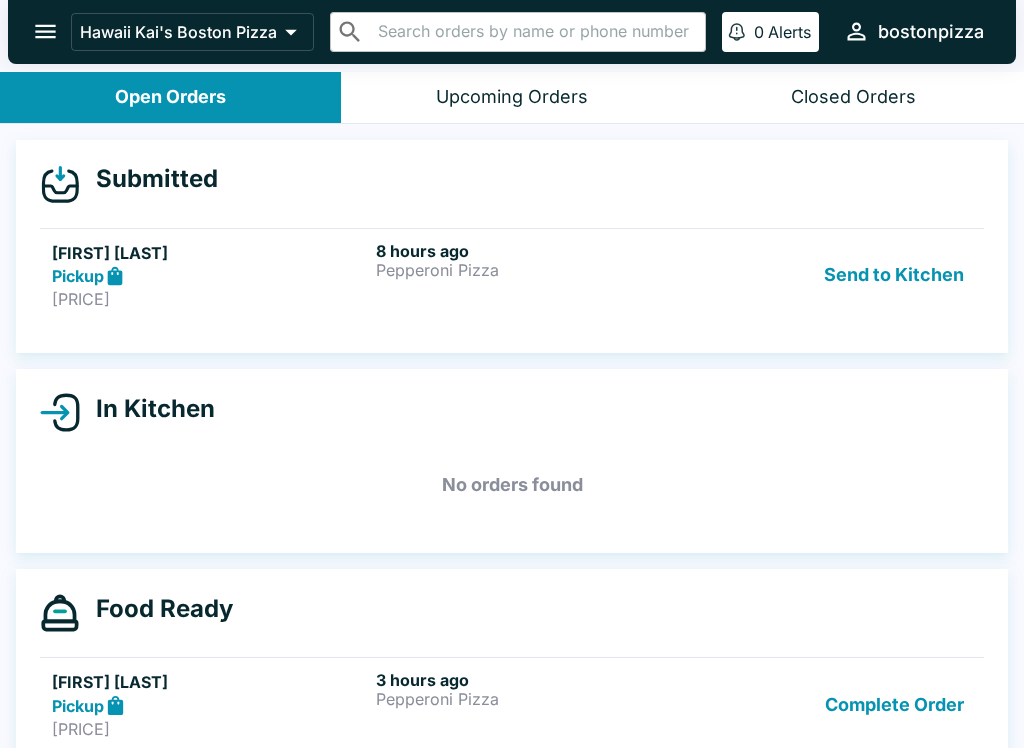 click on "[TIME] ago Pepperoni Pizza" at bounding box center (534, 275) 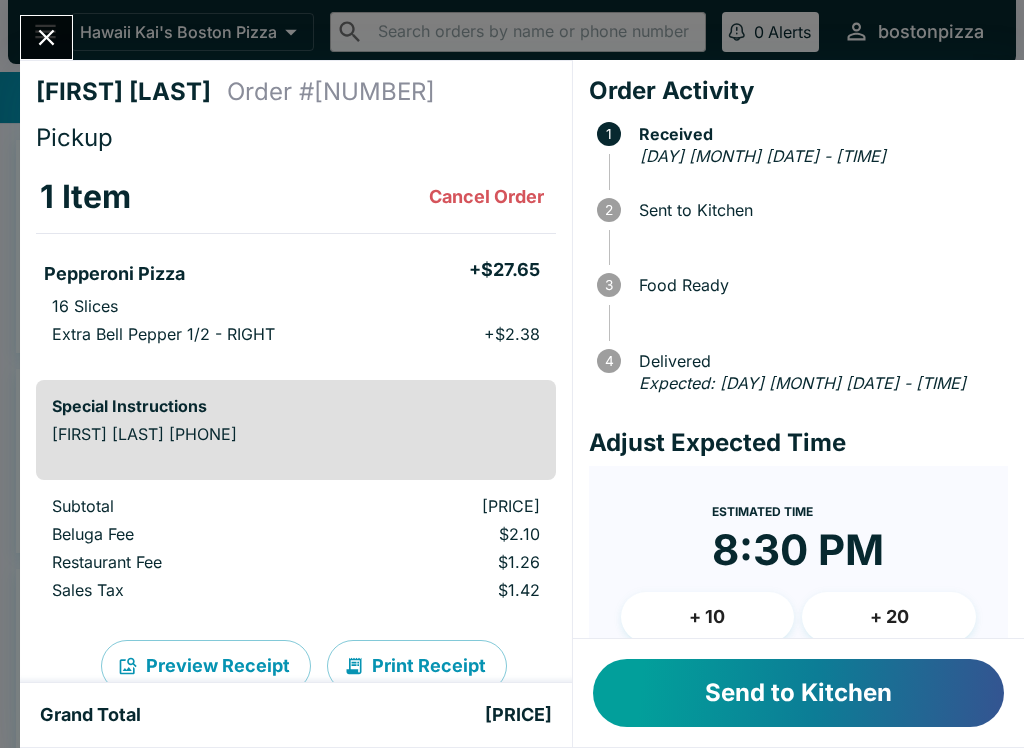 click 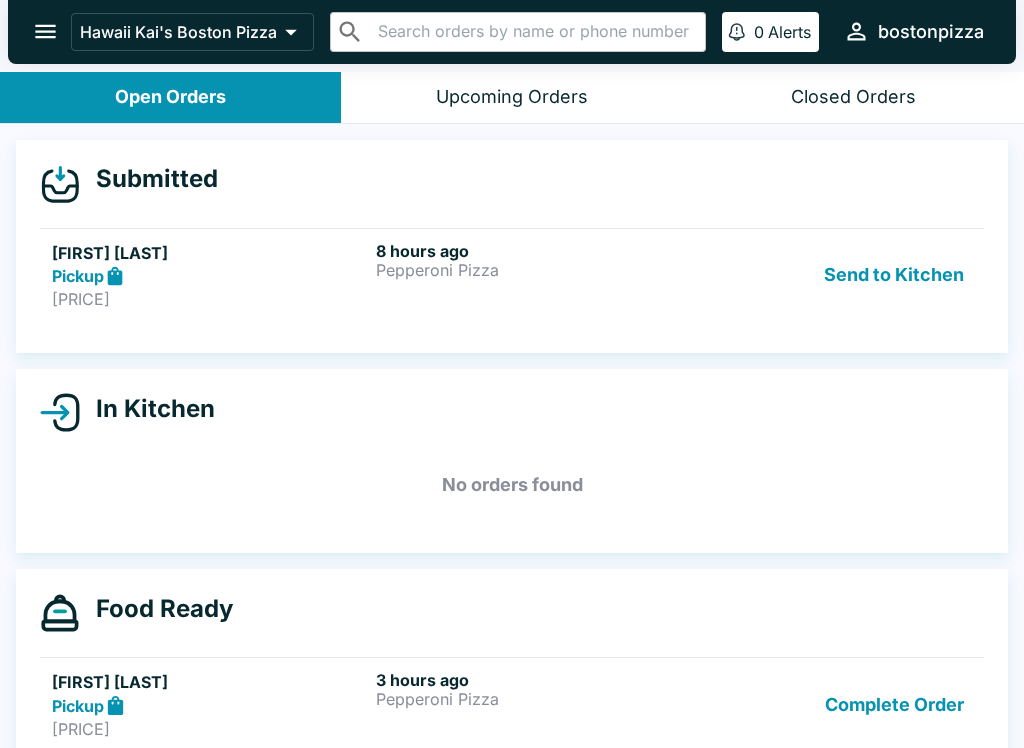 click on "[FIRST] [LAST]" at bounding box center (210, 253) 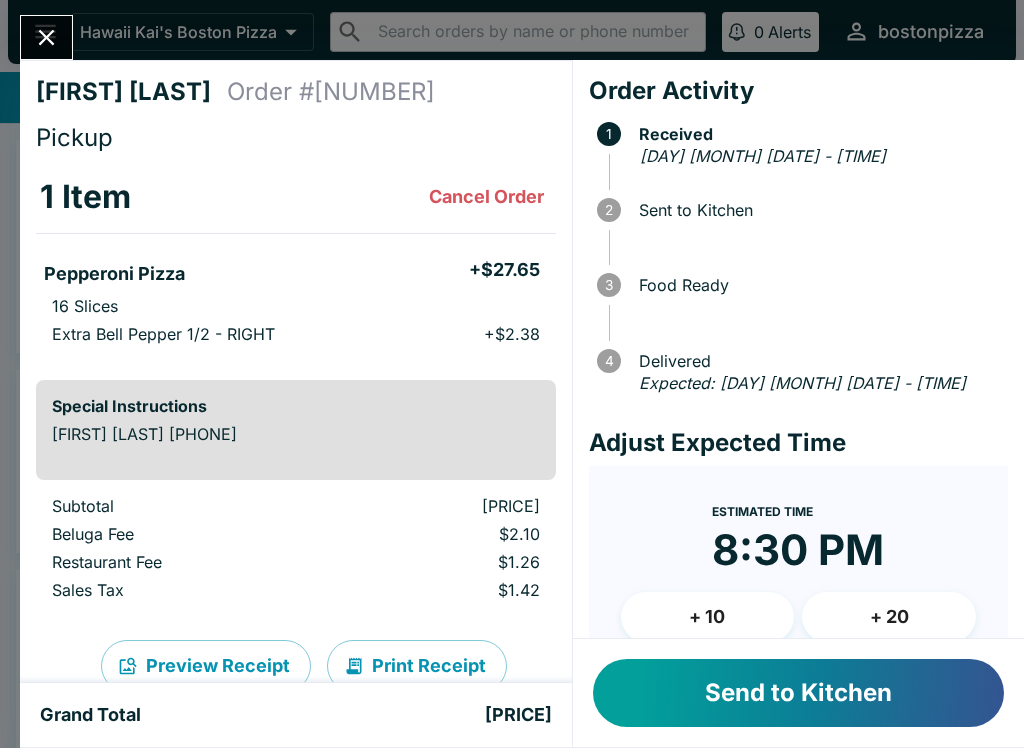 scroll, scrollTop: 0, scrollLeft: 0, axis: both 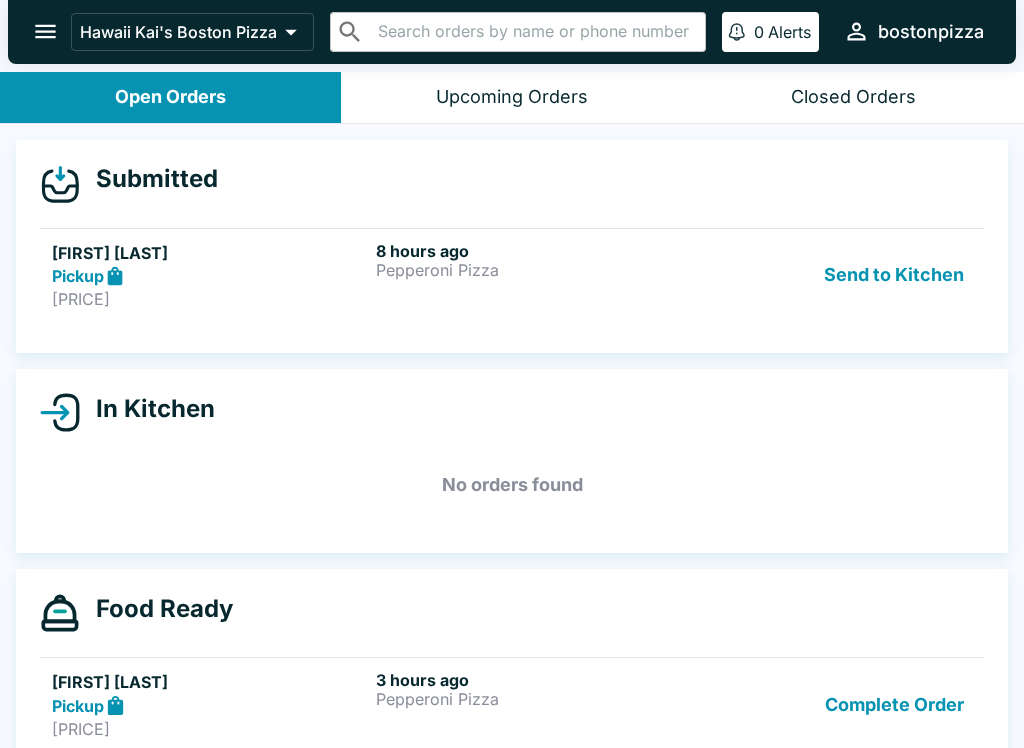 click on "Send to Kitchen" at bounding box center [894, 275] 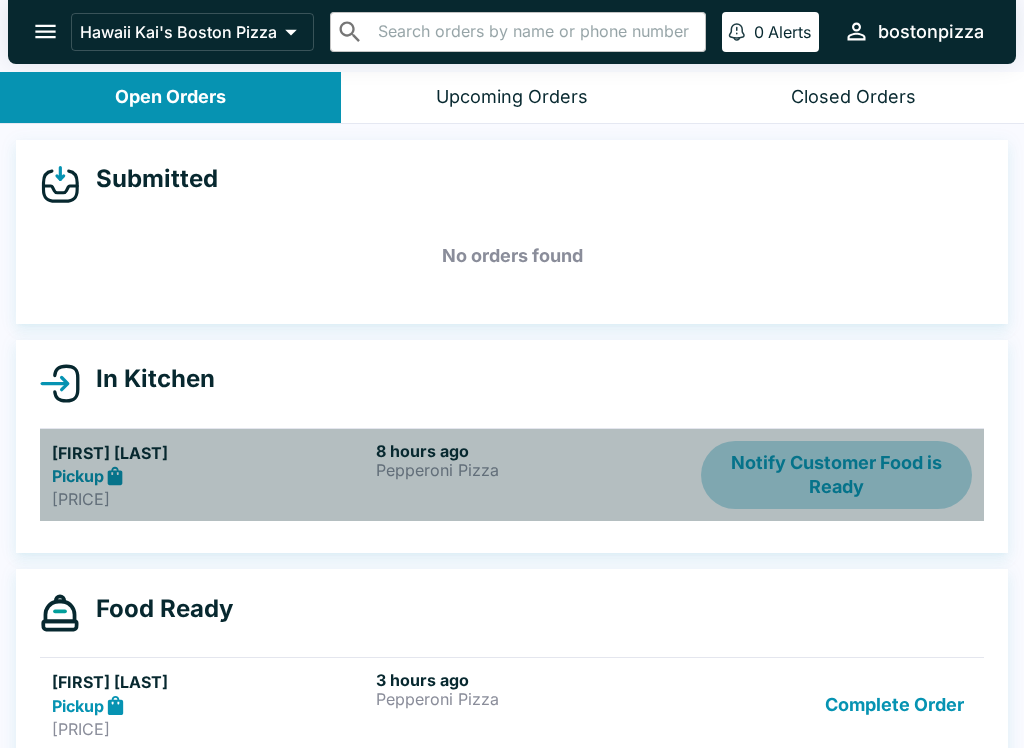 click on "Notify Customer Food is Ready" at bounding box center (836, 475) 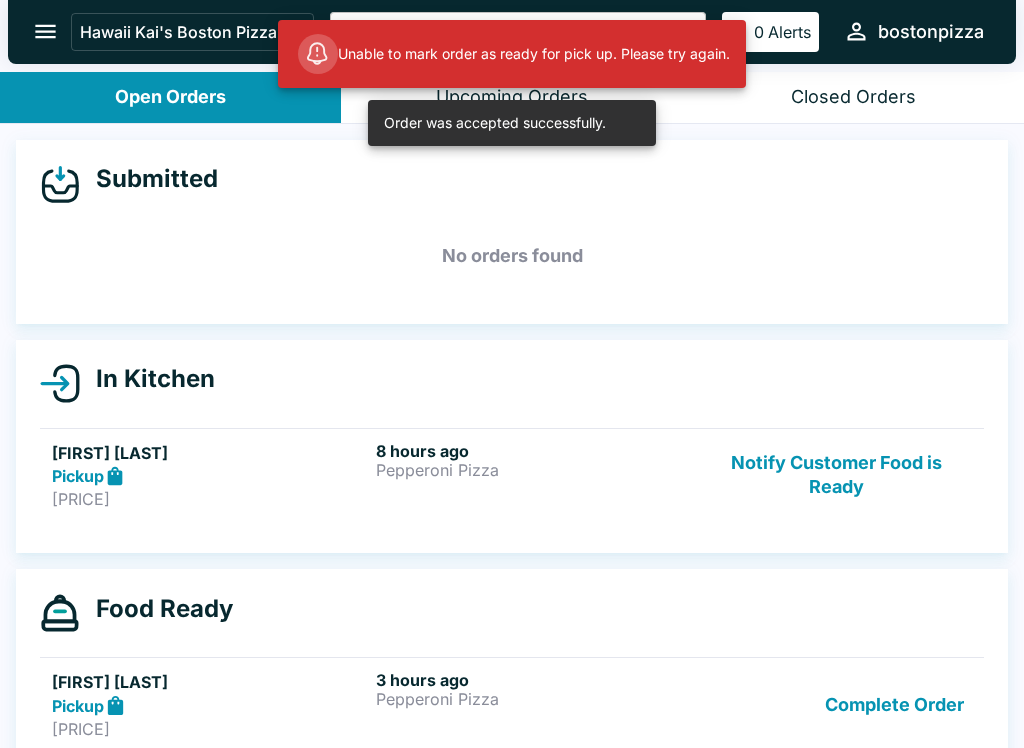 click on "Notify Customer Food is Ready" at bounding box center [836, 475] 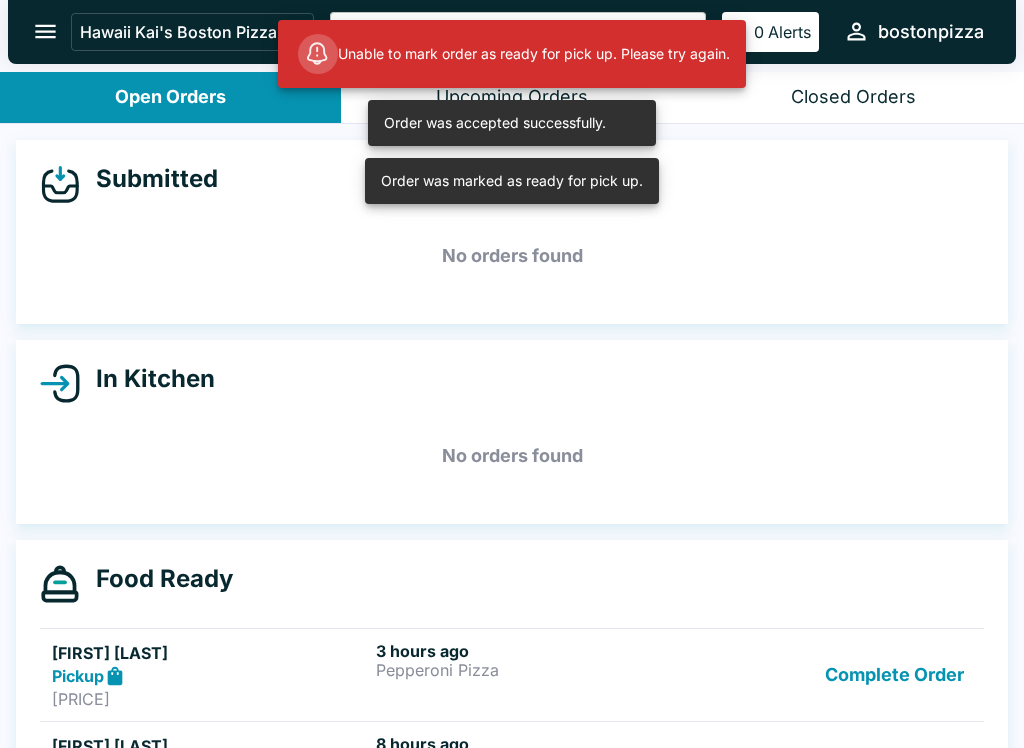 click on "Complete Order" at bounding box center [894, 675] 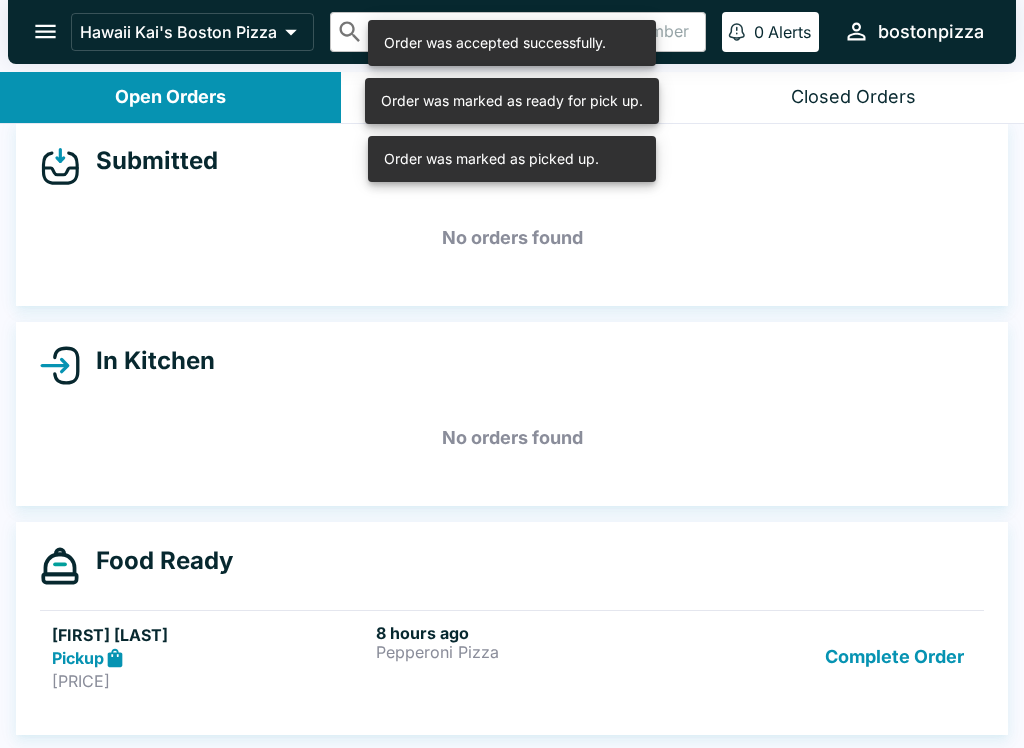 scroll, scrollTop: 21, scrollLeft: 0, axis: vertical 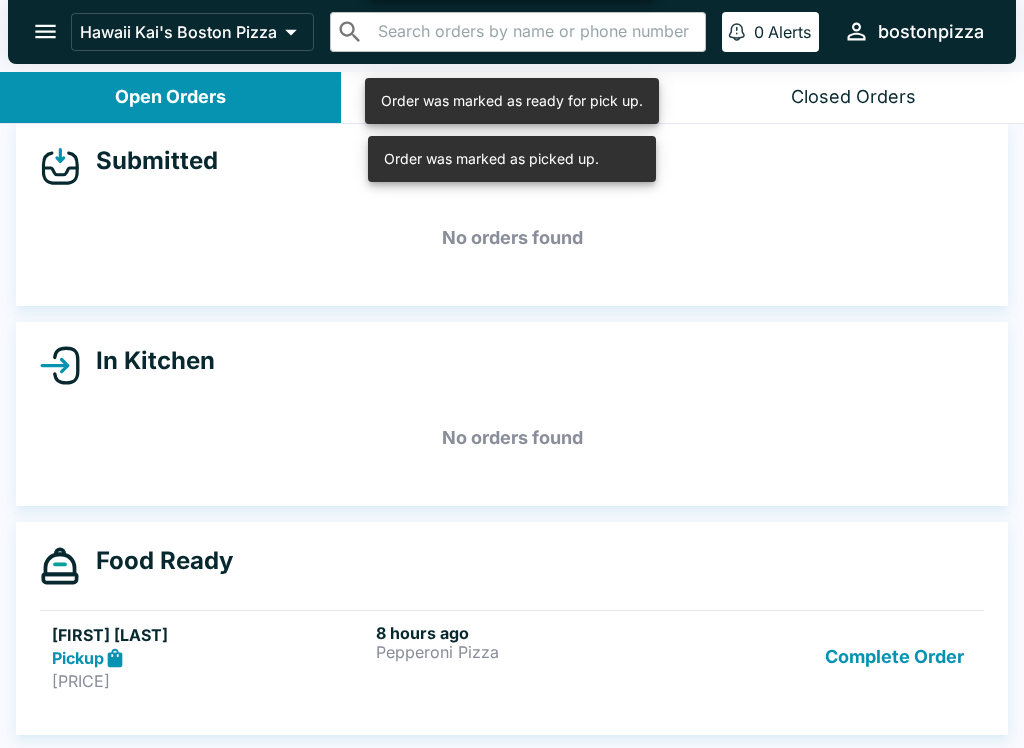 click on "Complete Order" at bounding box center [894, 657] 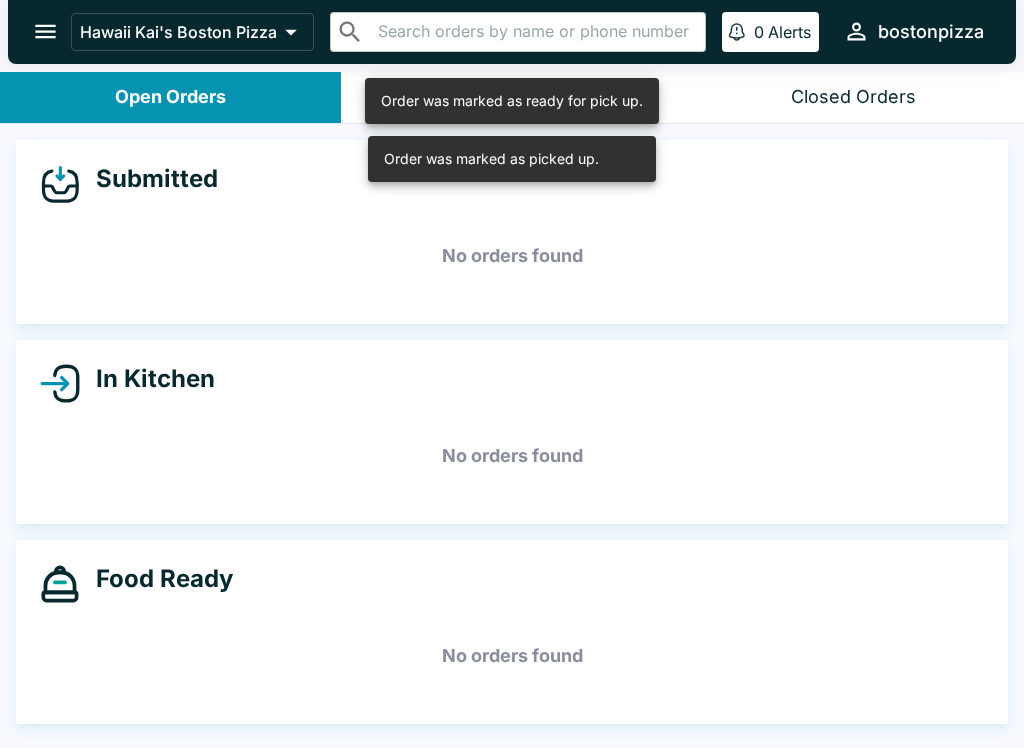 click on "Food Ready No orders found" at bounding box center [512, 632] 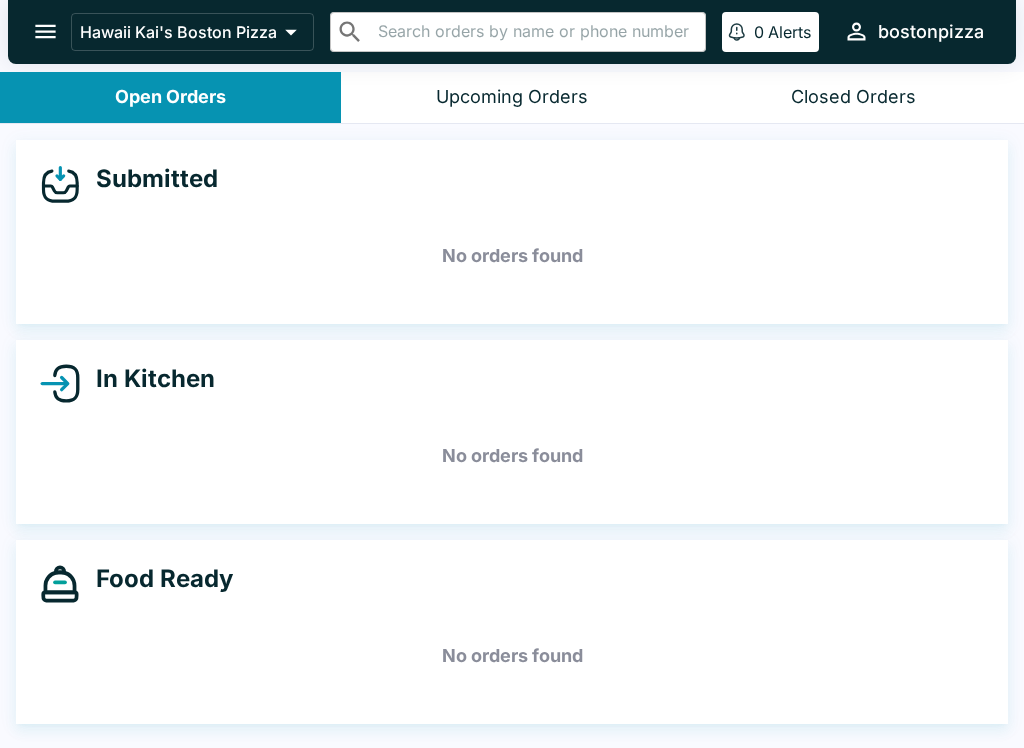 click at bounding box center (45, 31) 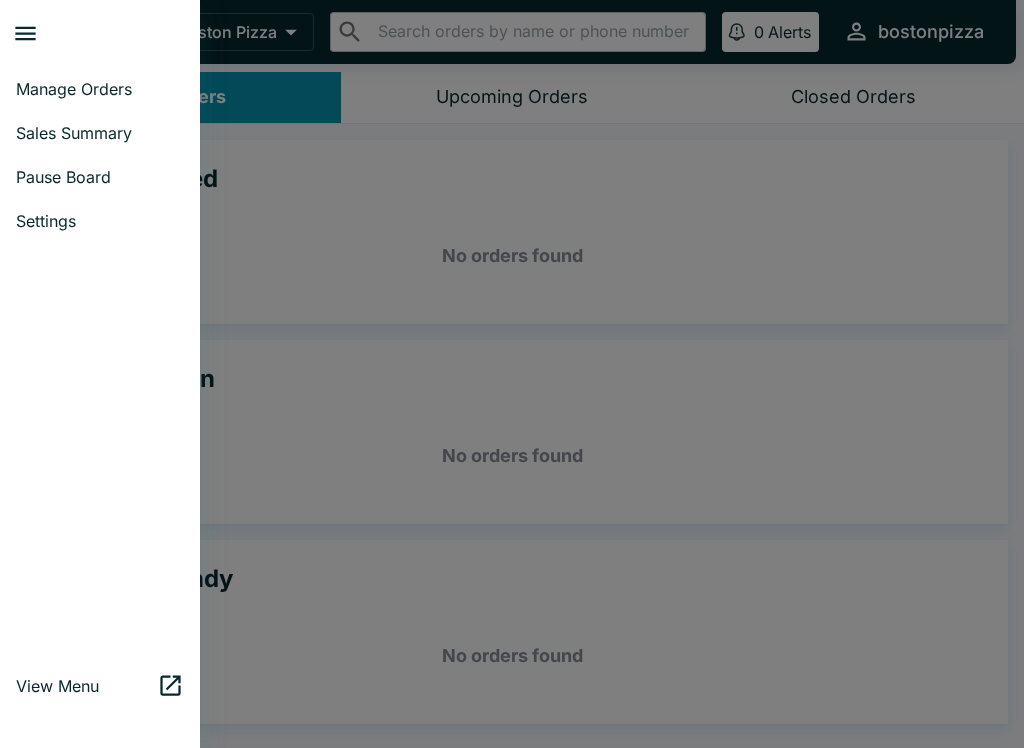click on "Sales Summary" at bounding box center (100, 133) 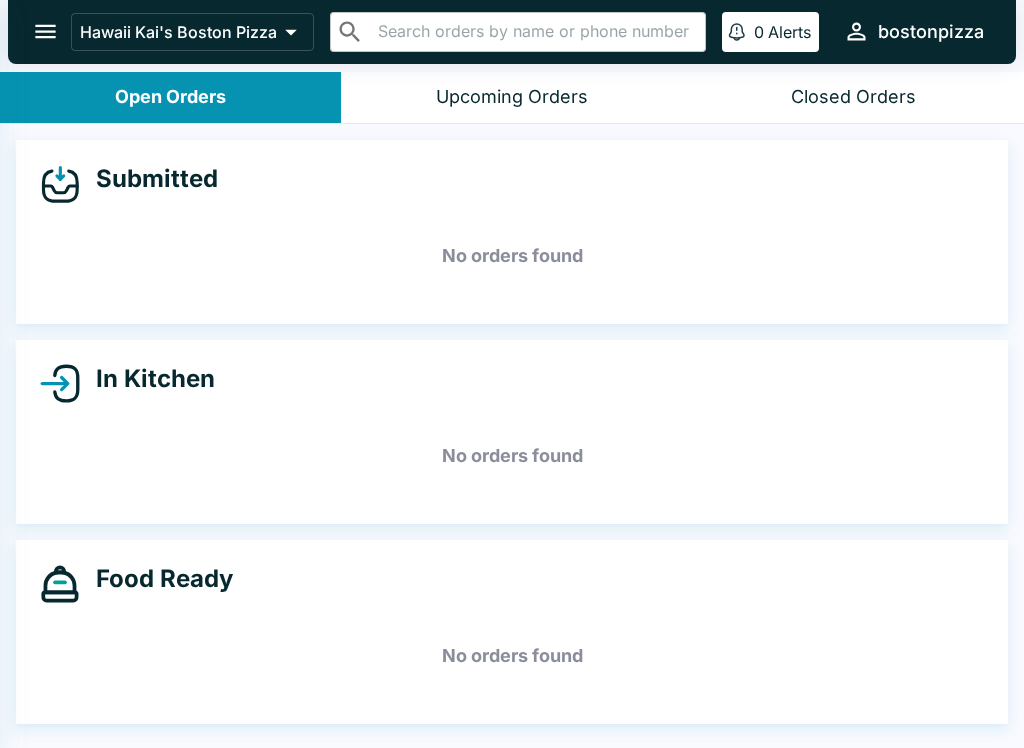 select on "03:00" 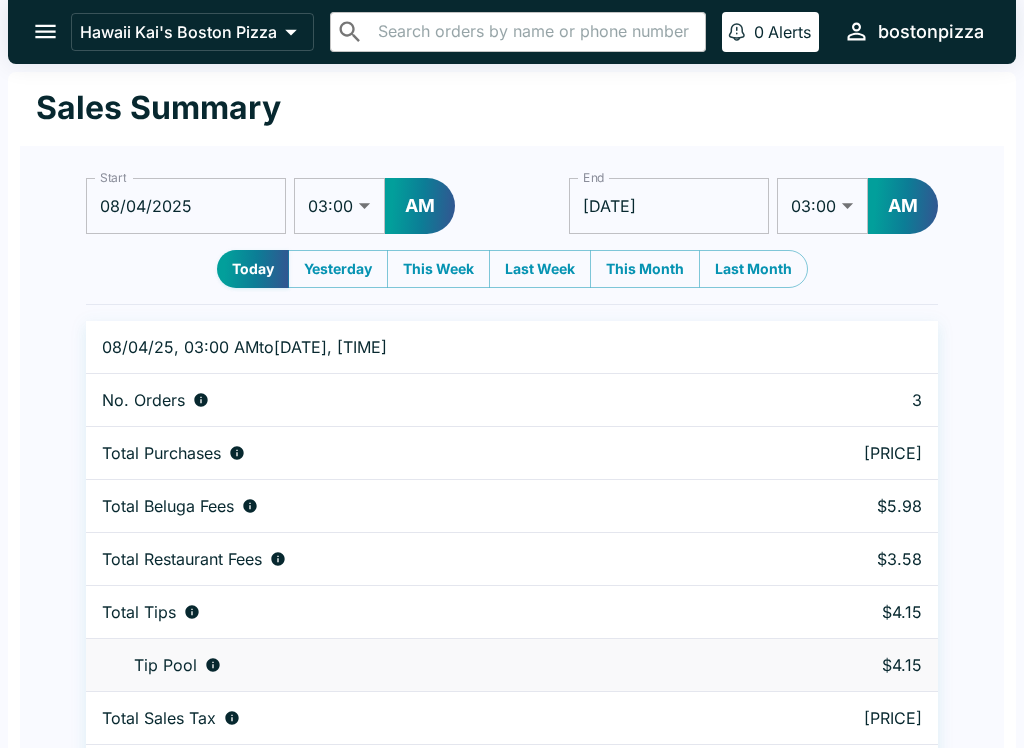 click on "01:00 01:30 02:00 02:30 03:00 03:30 04:00 04:30 05:00 05:30 06:00 06:30 07:00 07:30 08:00 08:30 09:00 09:30 10:00 10:30 11:00 11:30 12:00 12:30" at bounding box center [339, 206] 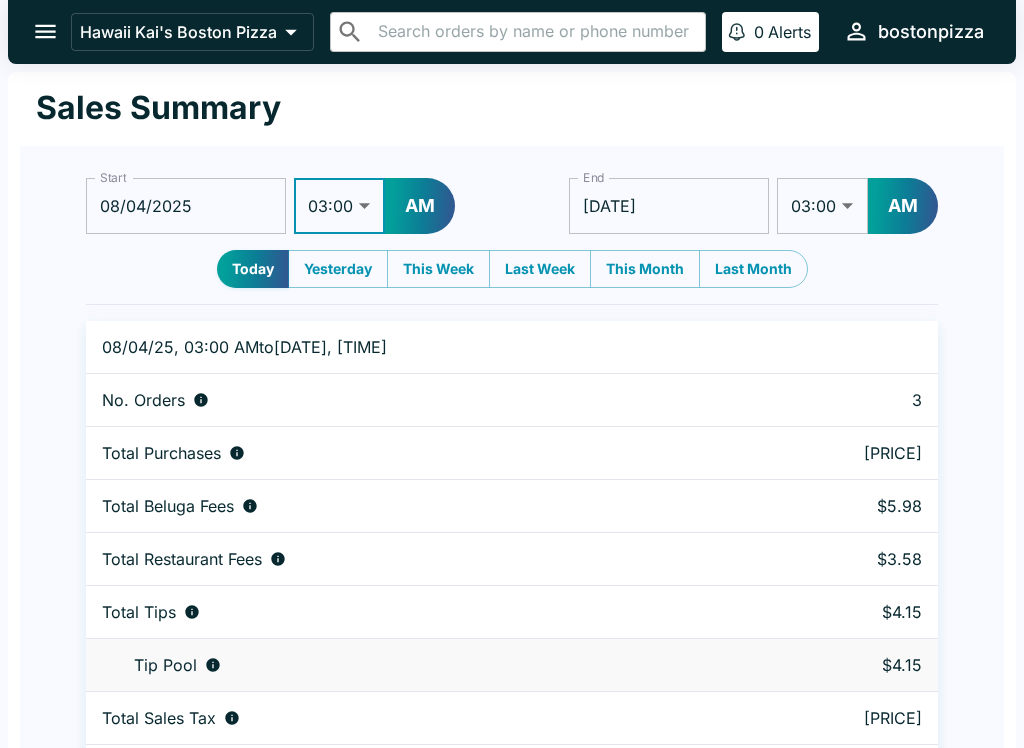 click on "AM" at bounding box center (420, 206) 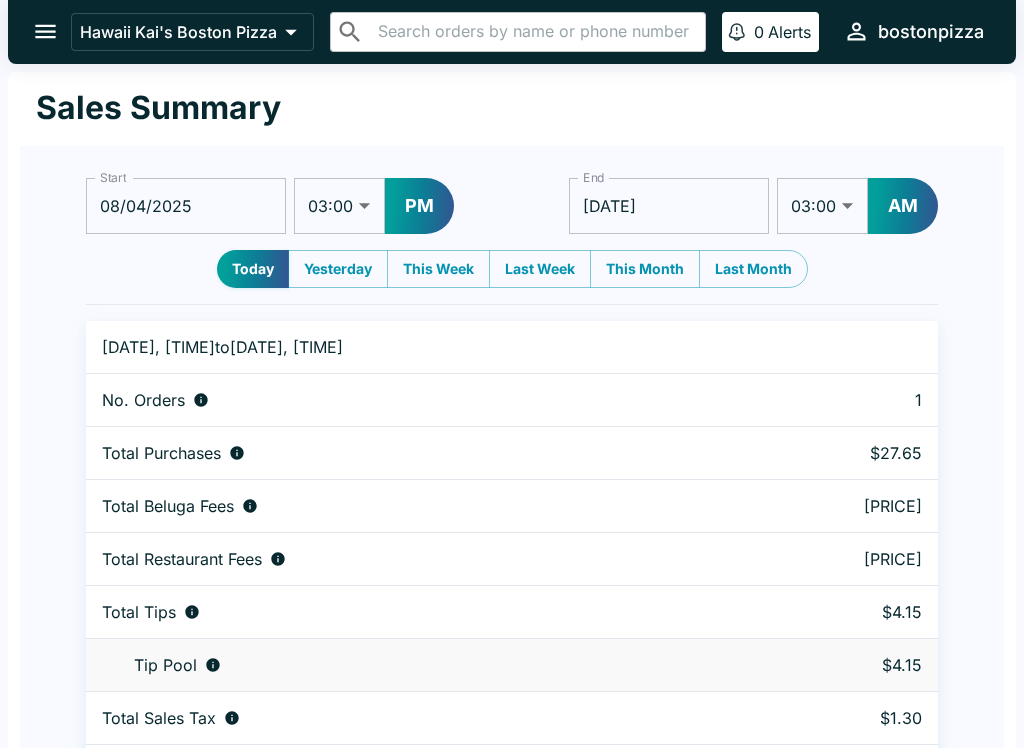 click on "PM" at bounding box center (419, 206) 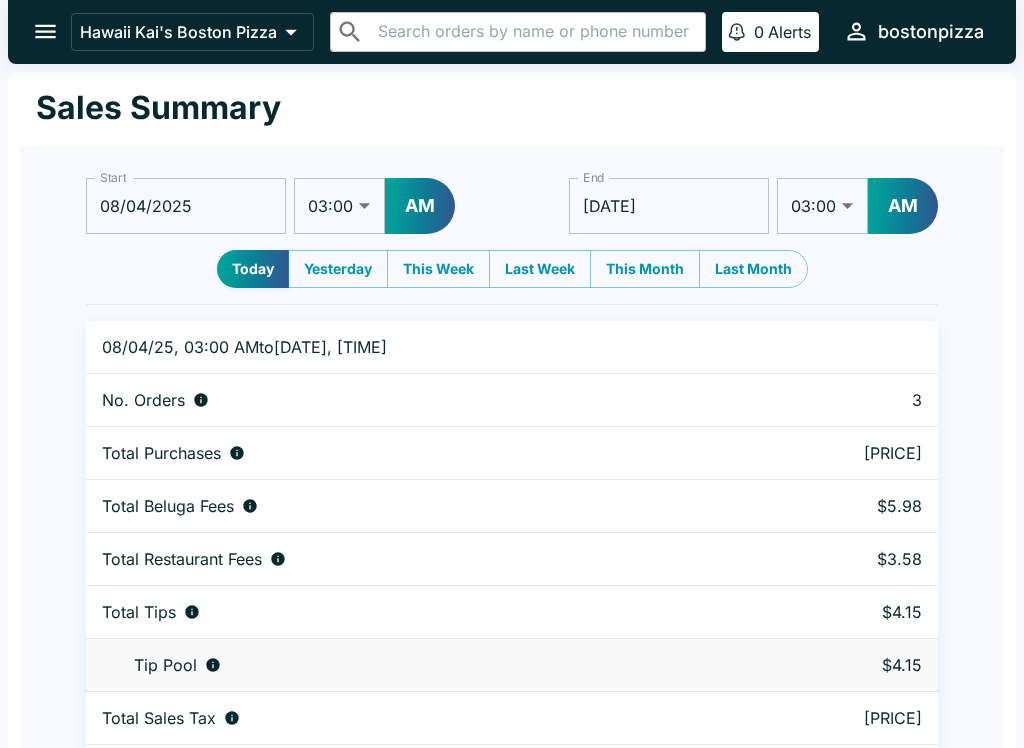 click on "AM" at bounding box center (420, 206) 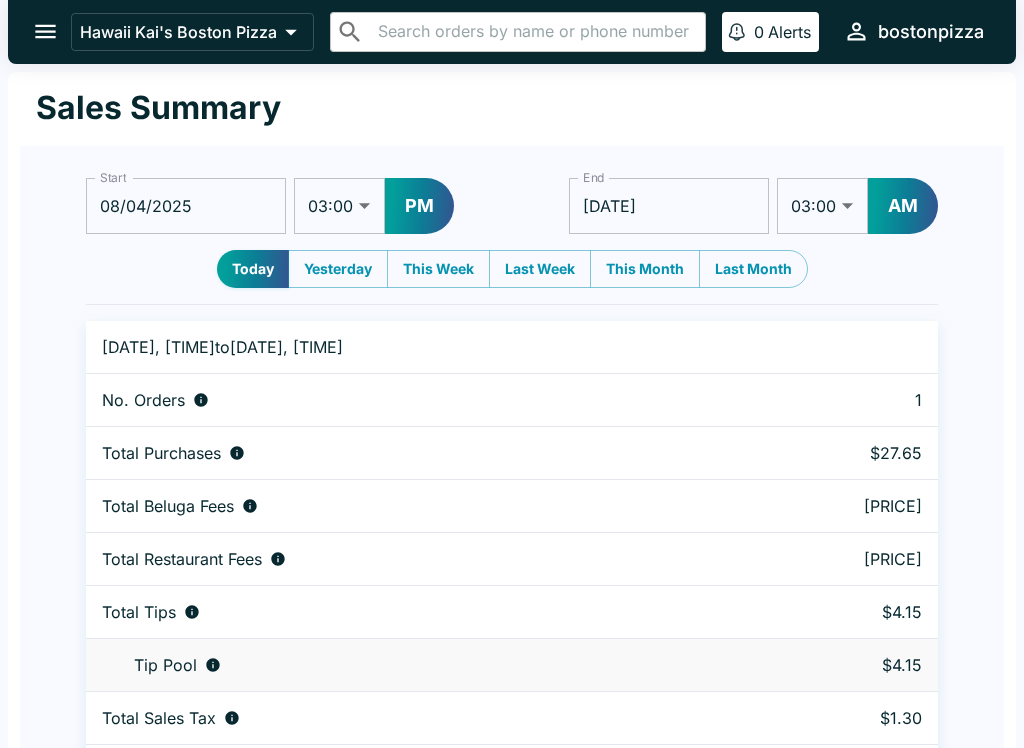 scroll, scrollTop: 61, scrollLeft: 0, axis: vertical 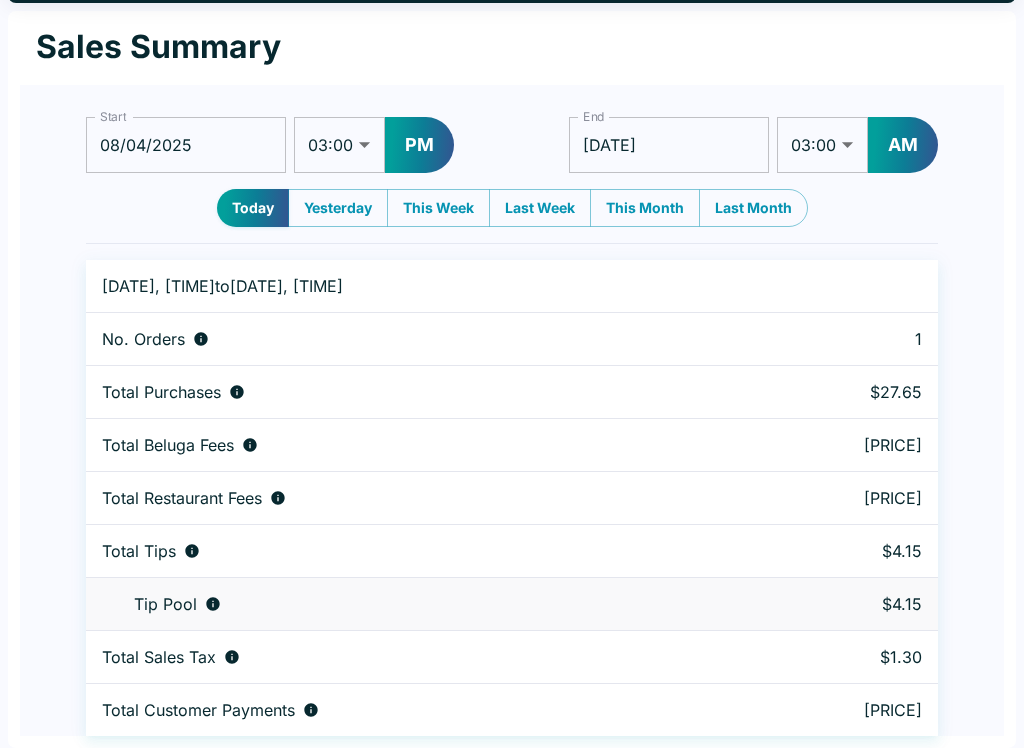 click on "PM" at bounding box center (419, 145) 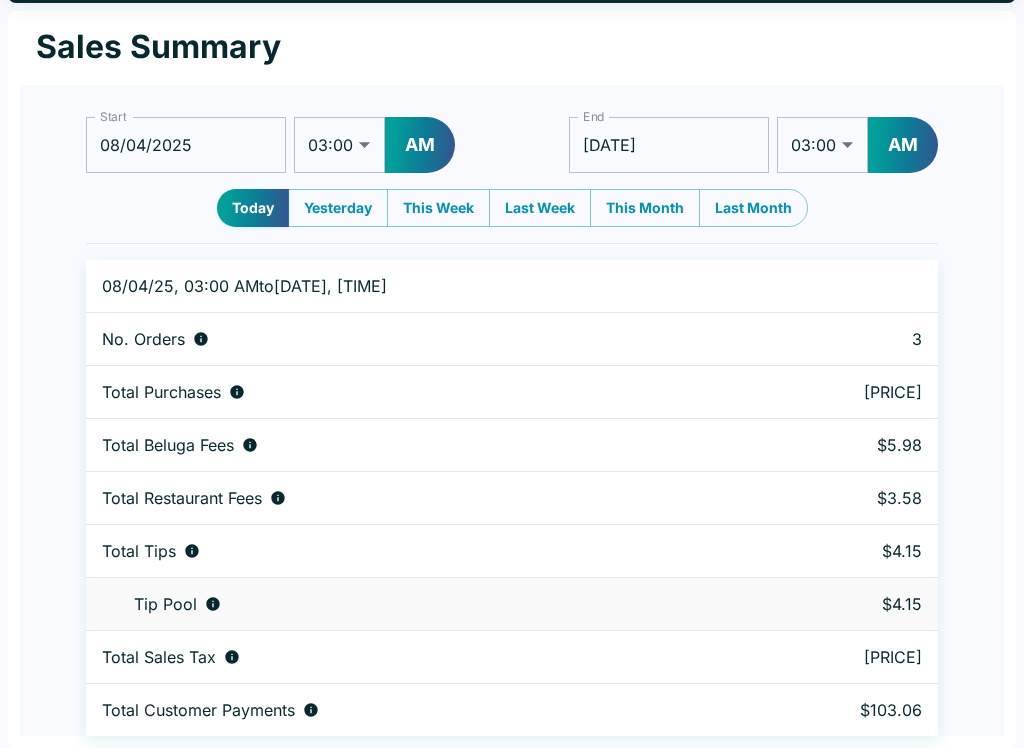 click on "AM" at bounding box center (420, 145) 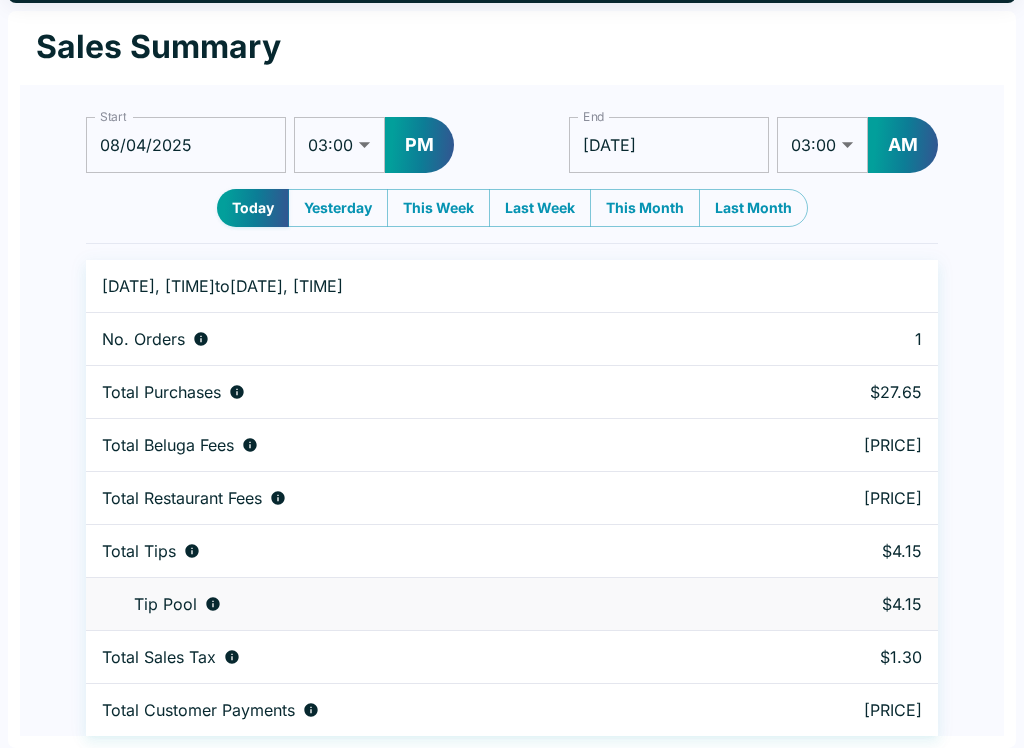 click on "Start [DATE] Start 01:00 01:30 02:00 02:30 03:00 03:30 04:00 04:30 05:00 05:30 06:00 06:30 07:00 07:30 08:00 08:30 09:00 09:30 10:00 10:30 11:00 11:30 12:00 12:30 ​ PM End [DATE] End 01:00 01:30 02:00 02:30 03:00 03:30 04:00 04:30 05:00 05:30 06:00 06:30 07:00 07:30 08:00 08:30 09:00 09:30 10:00 10:30 11:00 11:30 12:00 12:30 ​ AM Today Yesterday This Week Last Week This Month Last Month [DATE], [TIME]  to  [DATE], [TIME] No. Orders 1 Total Purchases [PRICE] Total Beluga Fees [PRICE] Total Restaurant Fees [PRICE] Total Tips [PRICE] Tip Pool [PRICE] Total Sales Tax [PRICE] Total Customer Payments [PRICE]" at bounding box center (512, 418) 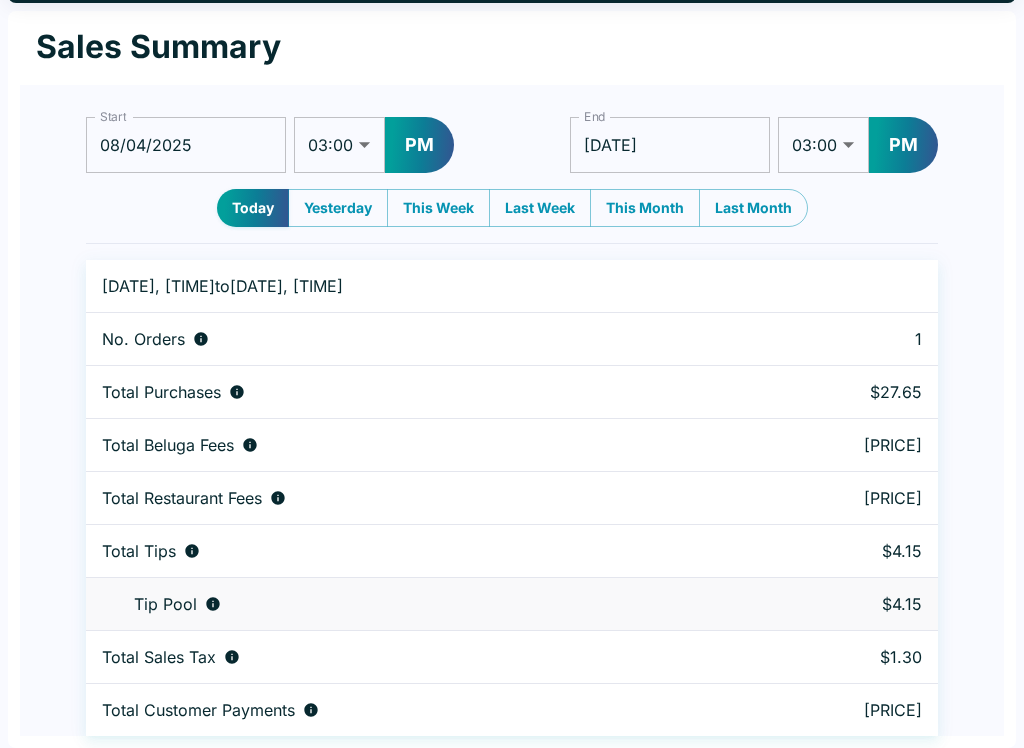click on "PM" at bounding box center [419, 145] 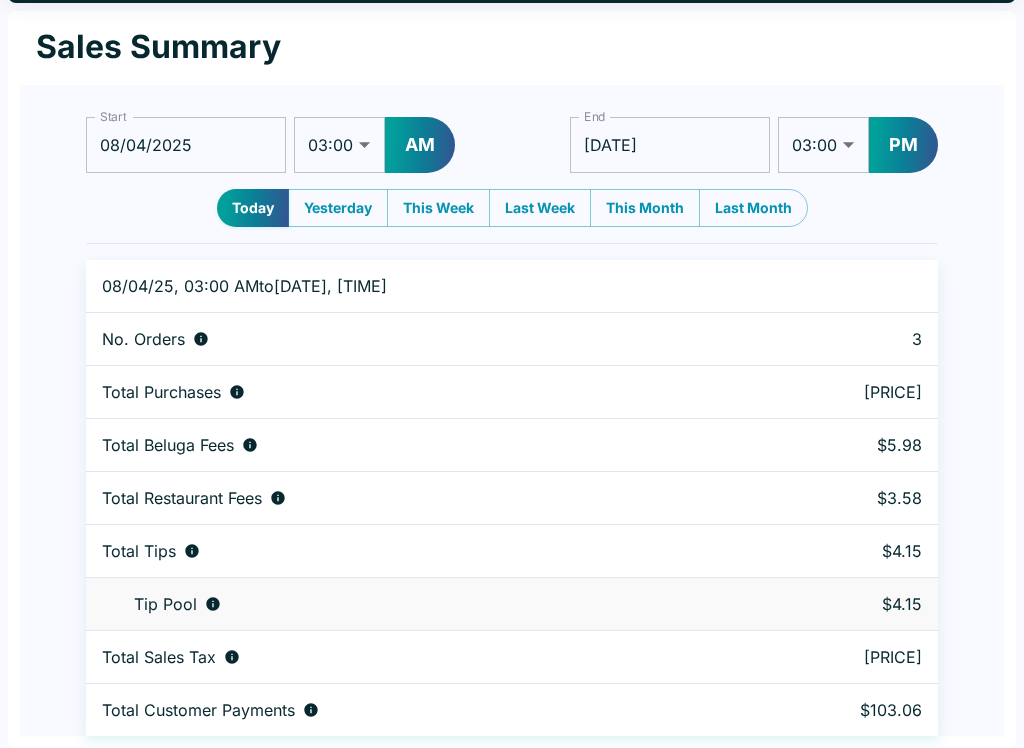 click on "01:00 01:30 02:00 02:30 03:00 03:30 04:00 04:30 05:00 05:30 06:00 06:30 07:00 07:30 08:00 08:30 09:00 09:30 10:00 10:30 11:00 11:30 12:00 12:30" at bounding box center (823, 145) 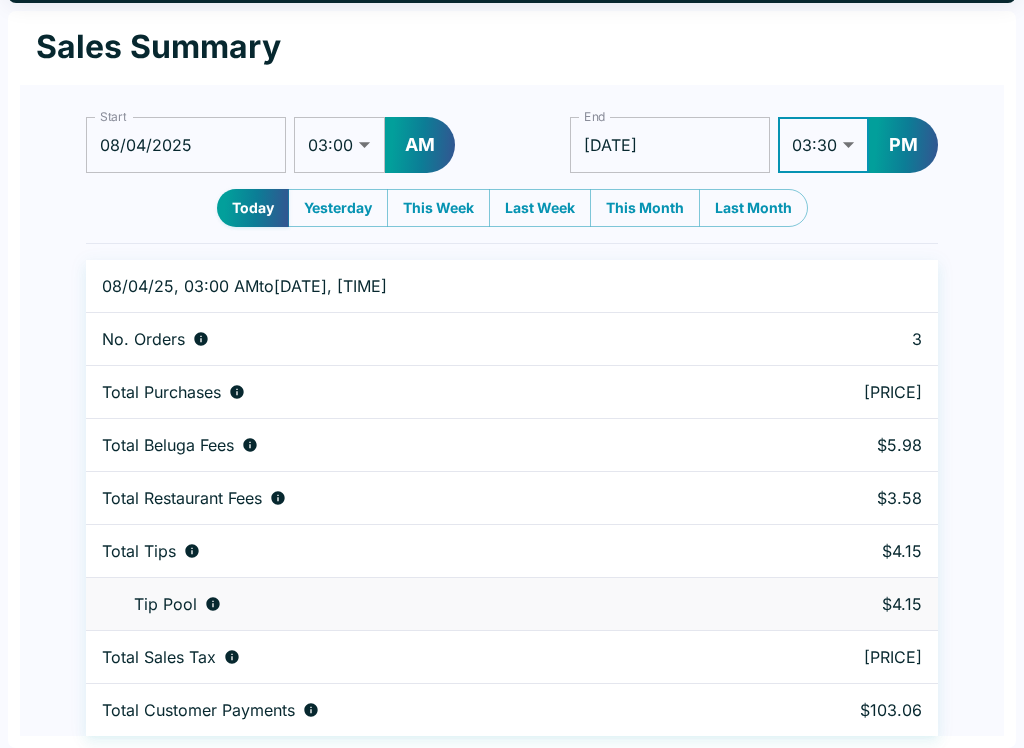 click on "01:00 01:30 02:00 02:30 03:00 03:30 04:00 04:30 05:00 05:30 06:00 06:30 07:00 07:30 08:00 08:30 09:00 09:30 10:00 10:30 11:00 11:30 12:00 12:30" at bounding box center [823, 145] 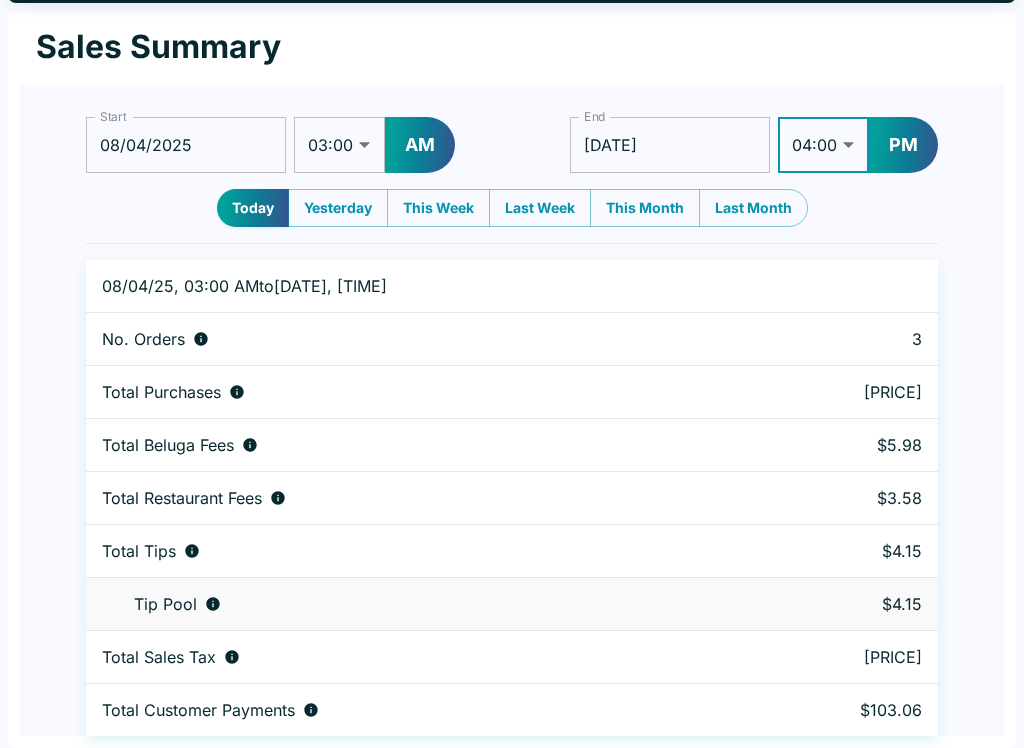 click on "01:00 01:30 02:00 02:30 03:00 03:30 04:00 04:30 05:00 05:30 06:00 06:30 07:00 07:30 08:00 08:30 09:00 09:30 10:00 10:30 11:00 11:30 12:00 12:30" at bounding box center (823, 145) 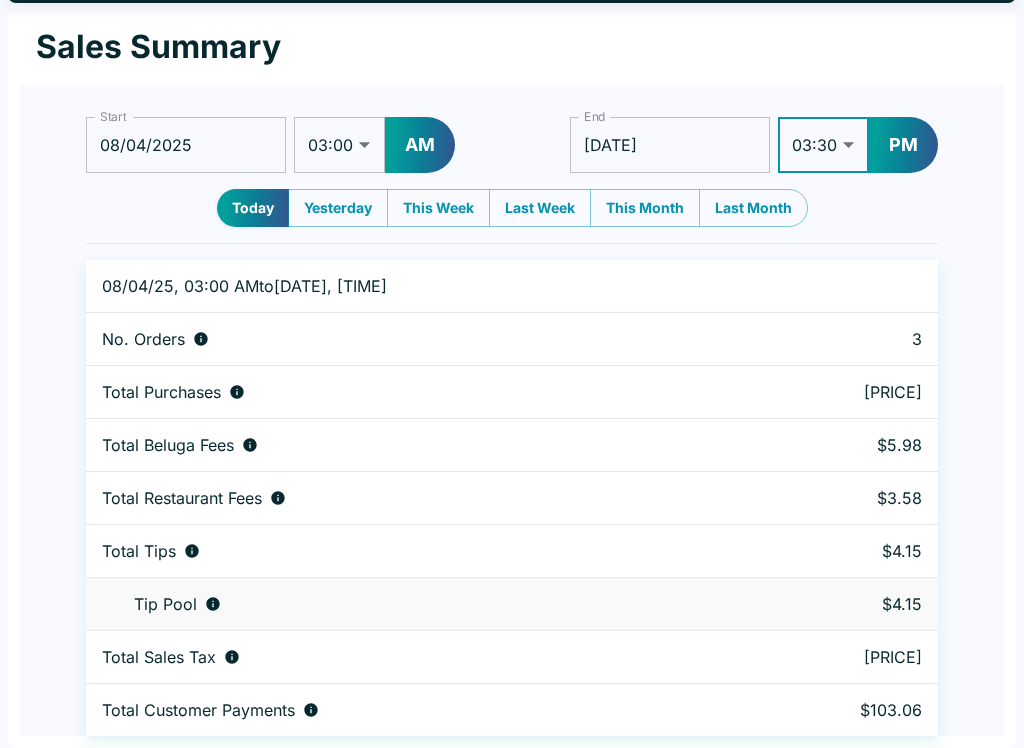 click on "01:00 01:30 02:00 02:30 03:00 03:30 04:00 04:30 05:00 05:30 06:00 06:30 07:00 07:30 08:00 08:30 09:00 09:30 10:00 10:30 11:00 11:30 12:00 12:30" at bounding box center [823, 145] 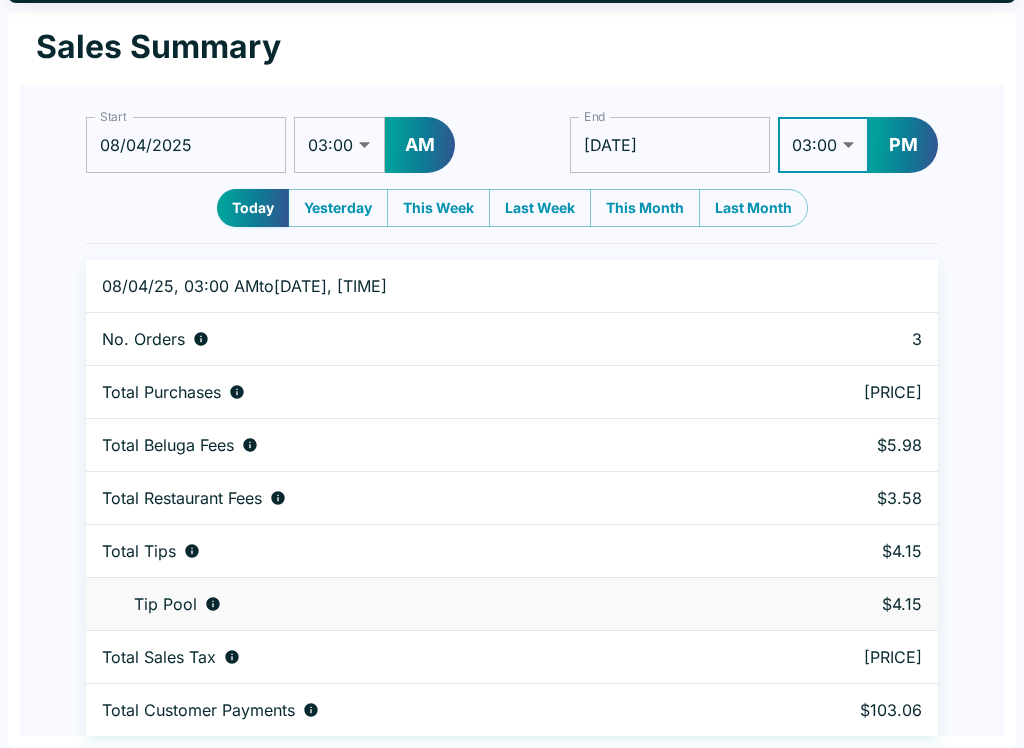 click on "01:00 01:30 02:00 02:30 03:00 03:30 04:00 04:30 05:00 05:30 06:00 06:30 07:00 07:30 08:00 08:30 09:00 09:30 10:00 10:30 11:00 11:30 12:00 12:30" at bounding box center [339, 145] 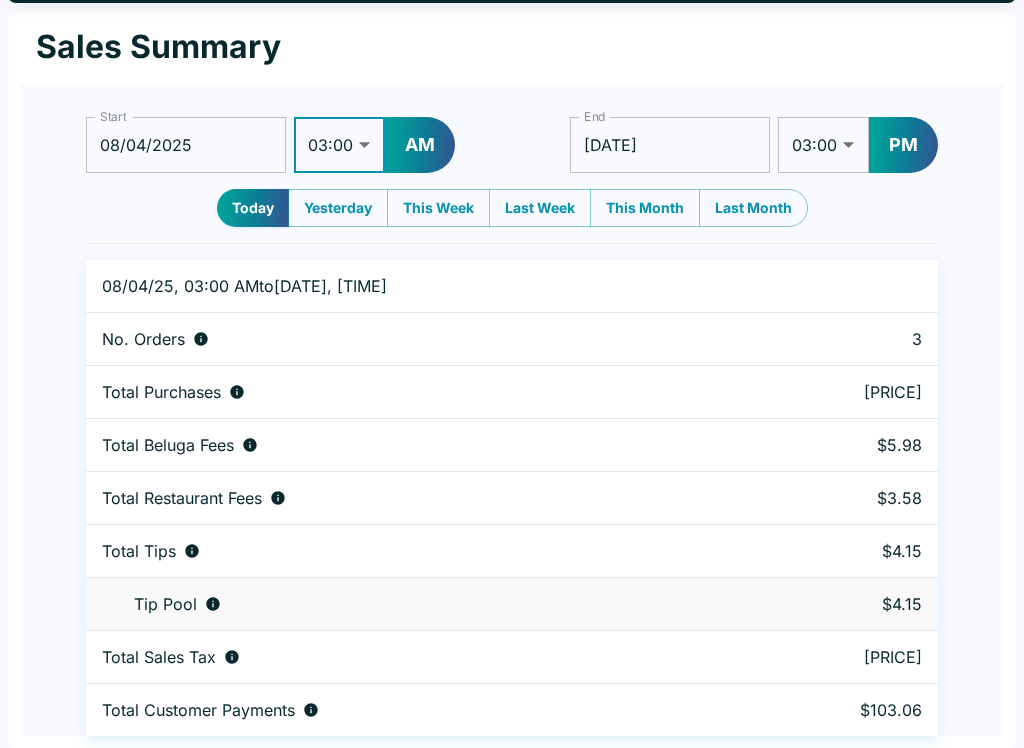 click on "AM" at bounding box center [420, 145] 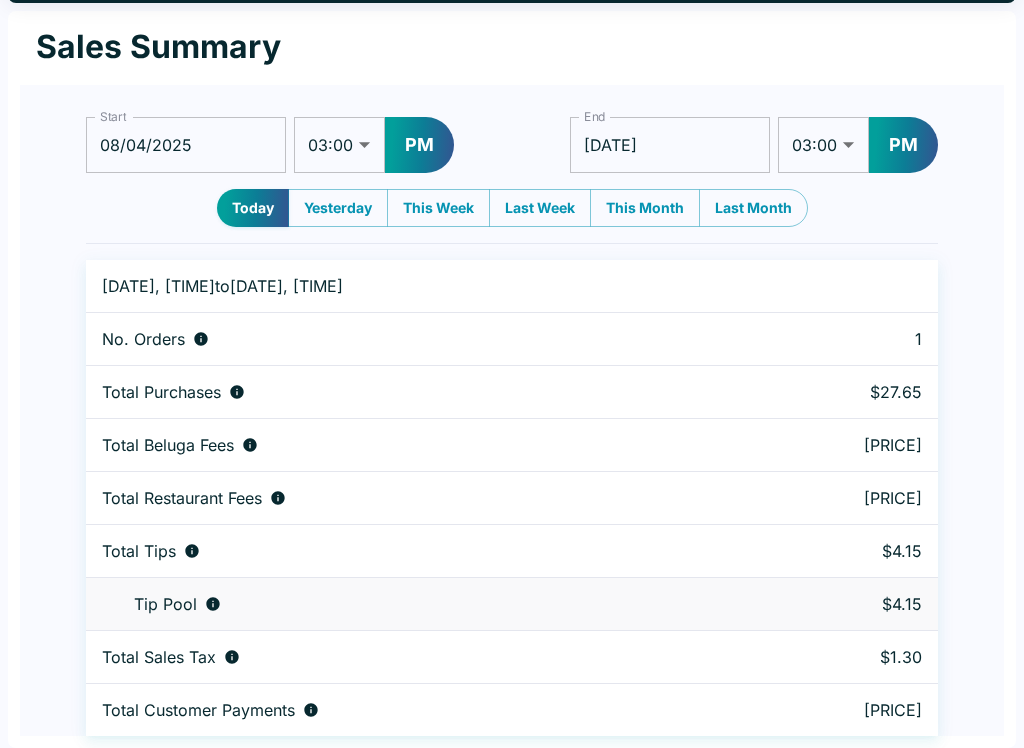click on "01:00 01:30 02:00 02:30 03:00 03:30 04:00 04:30 05:00 05:30 06:00 06:30 07:00 07:30 08:00 08:30 09:00 09:30 10:00 10:30 11:00 11:30 12:00 12:30" at bounding box center [339, 145] 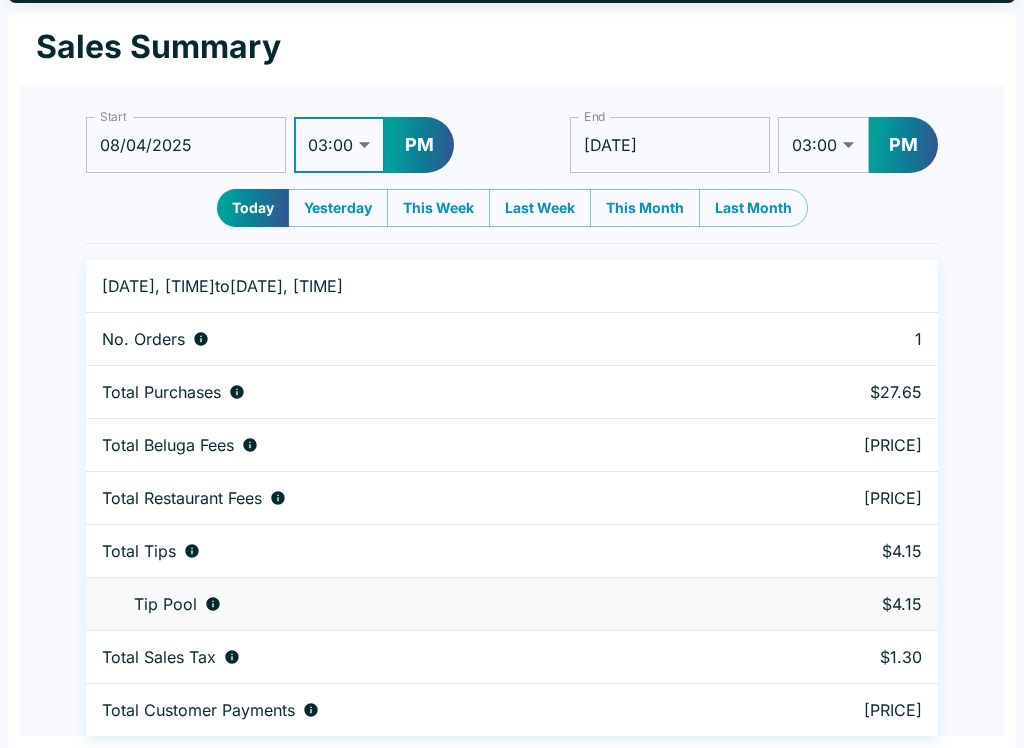 click on "01:00 01:30 02:00 02:30 03:00 03:30 04:00 04:30 05:00 05:30 06:00 06:30 07:00 07:30 08:00 08:30 09:00 09:30 10:00 10:30 11:00 11:30 12:00 12:30" at bounding box center (823, 145) 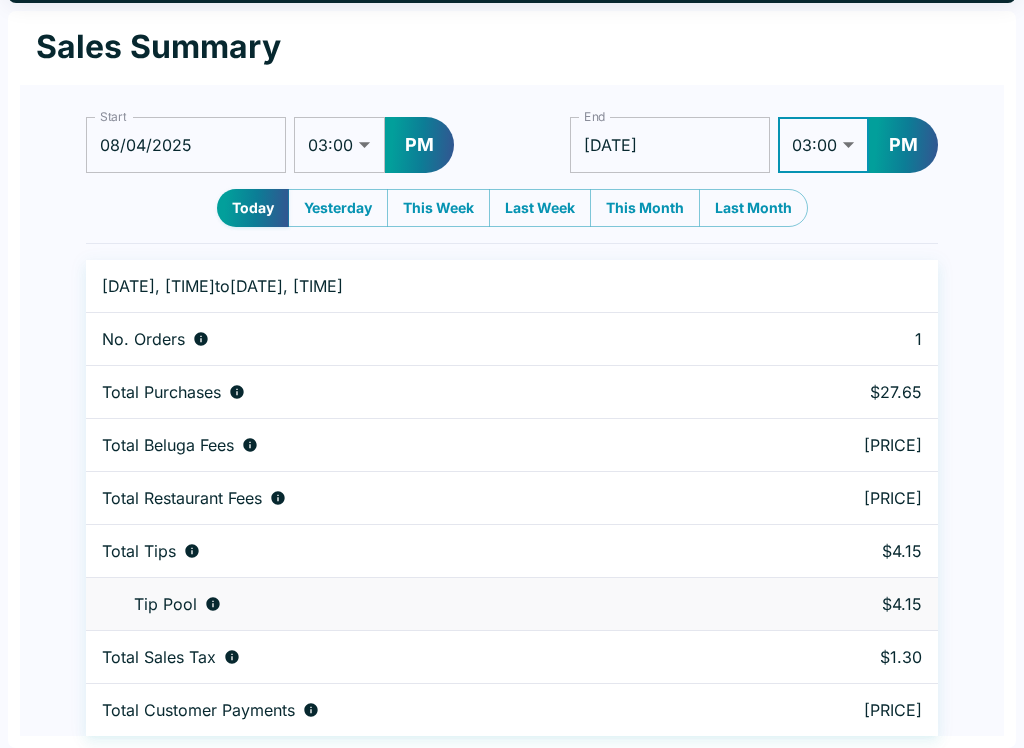 click on "[DATE]" at bounding box center (670, 145) 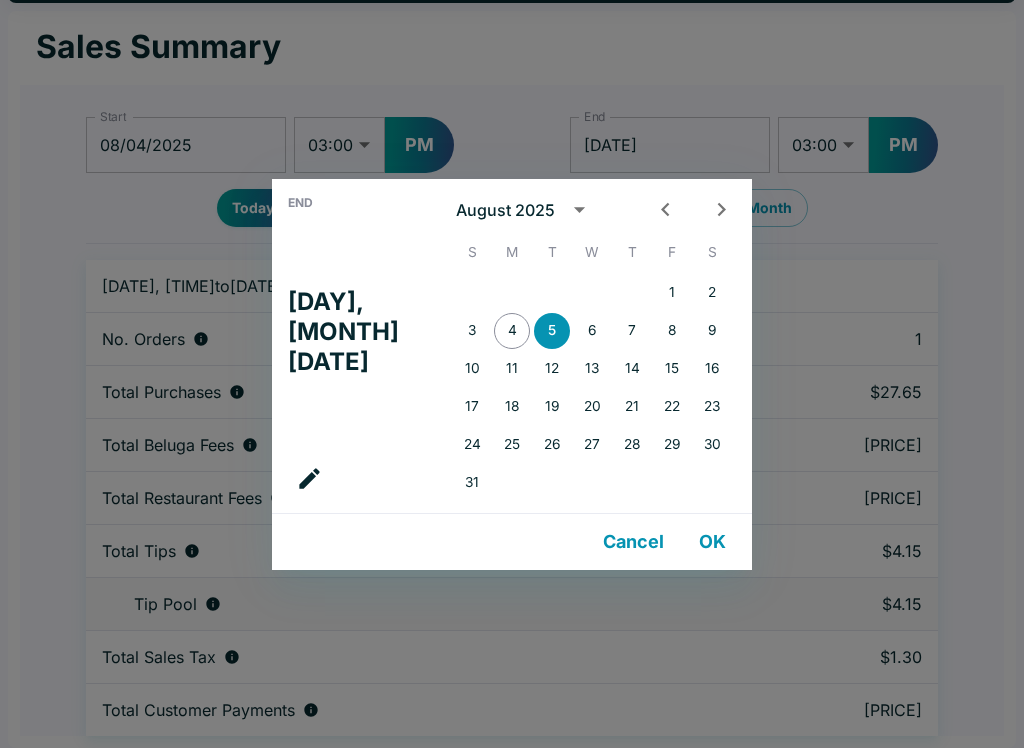click on "4" at bounding box center [512, 331] 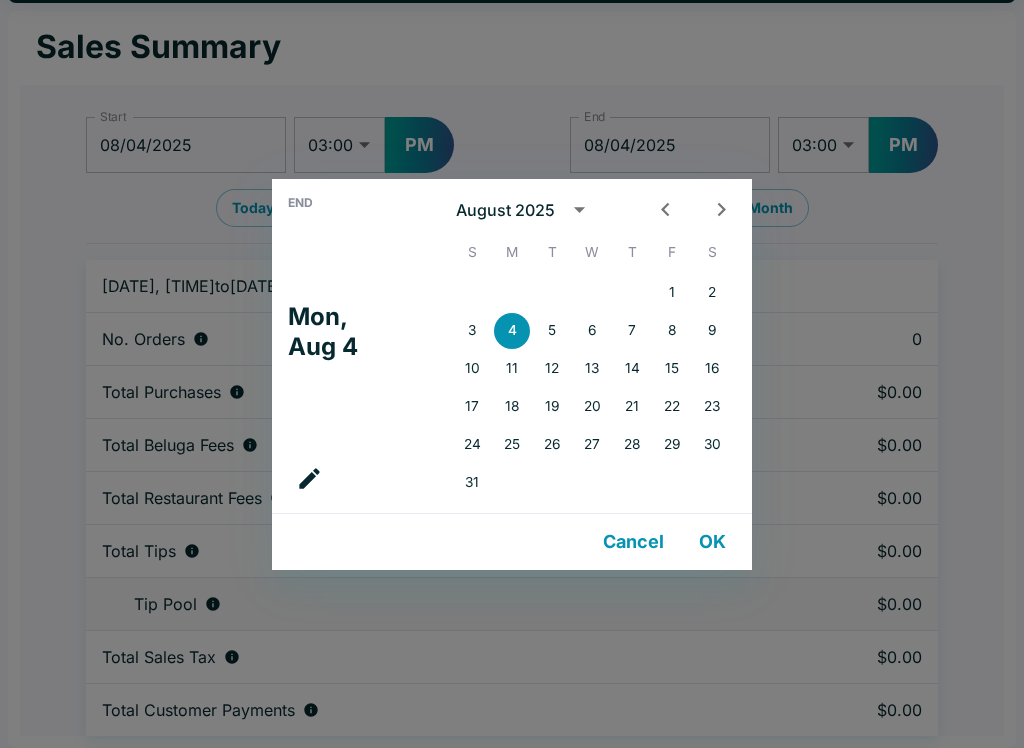 click on "OK" at bounding box center (712, 542) 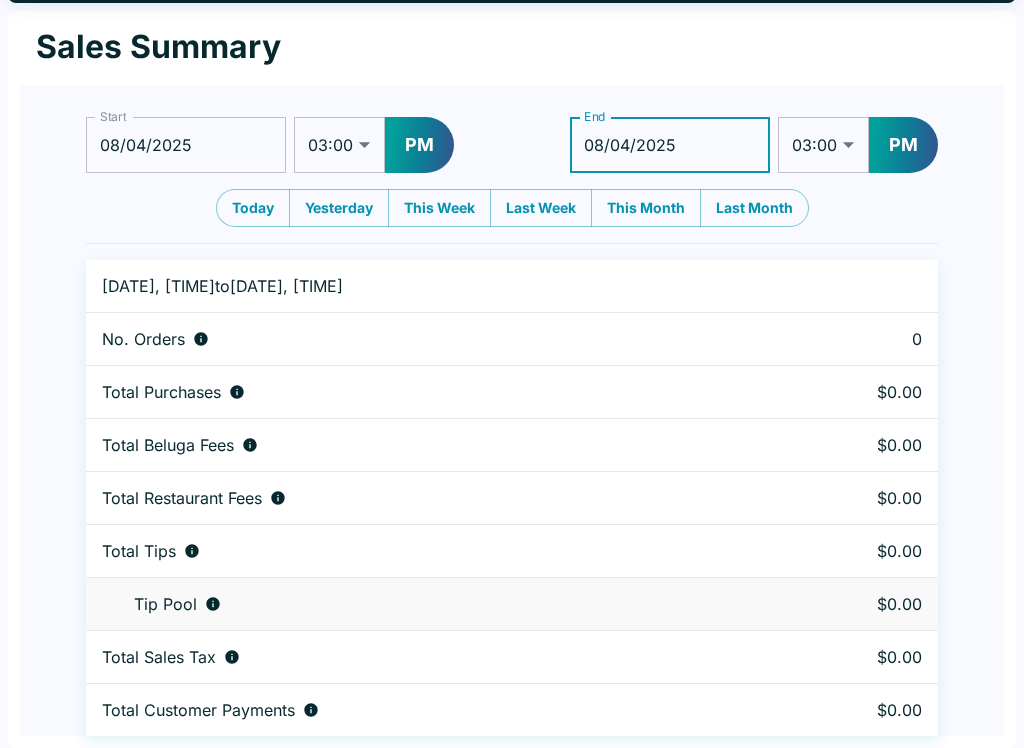 click on "01:00 01:30 02:00 02:30 03:00 03:30 04:00 04:30 05:00 05:30 06:00 06:30 07:00 07:30 08:00 08:30 09:00 09:30 10:00 10:30 11:00 11:30 12:00 12:30" at bounding box center [339, 145] 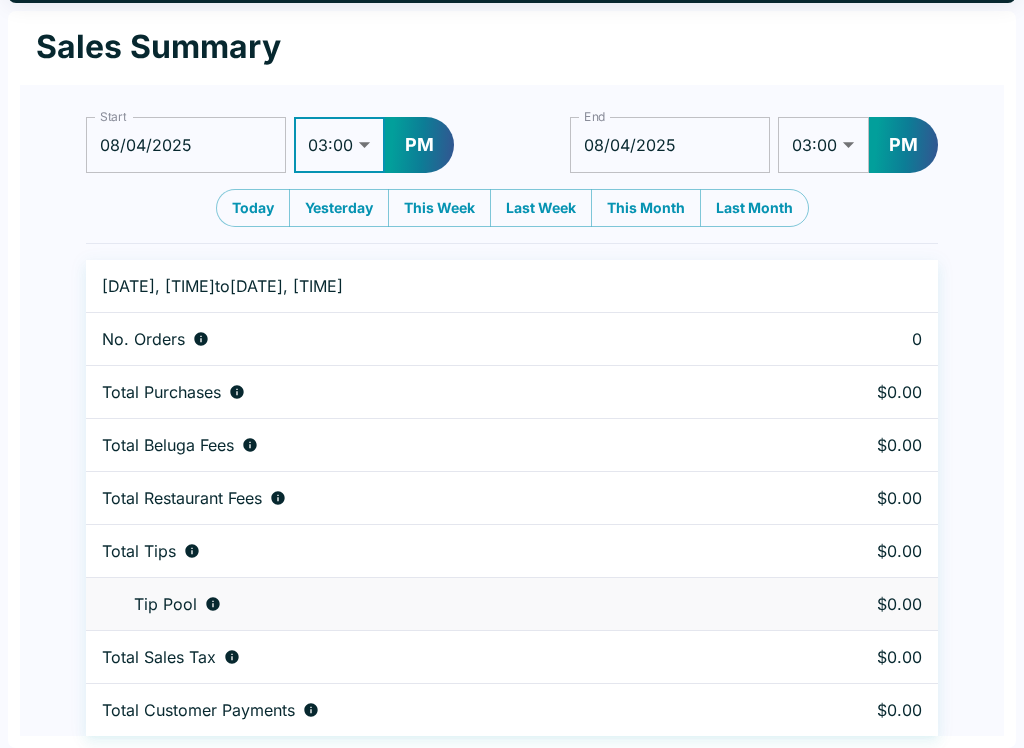 click on "PM" at bounding box center (419, 145) 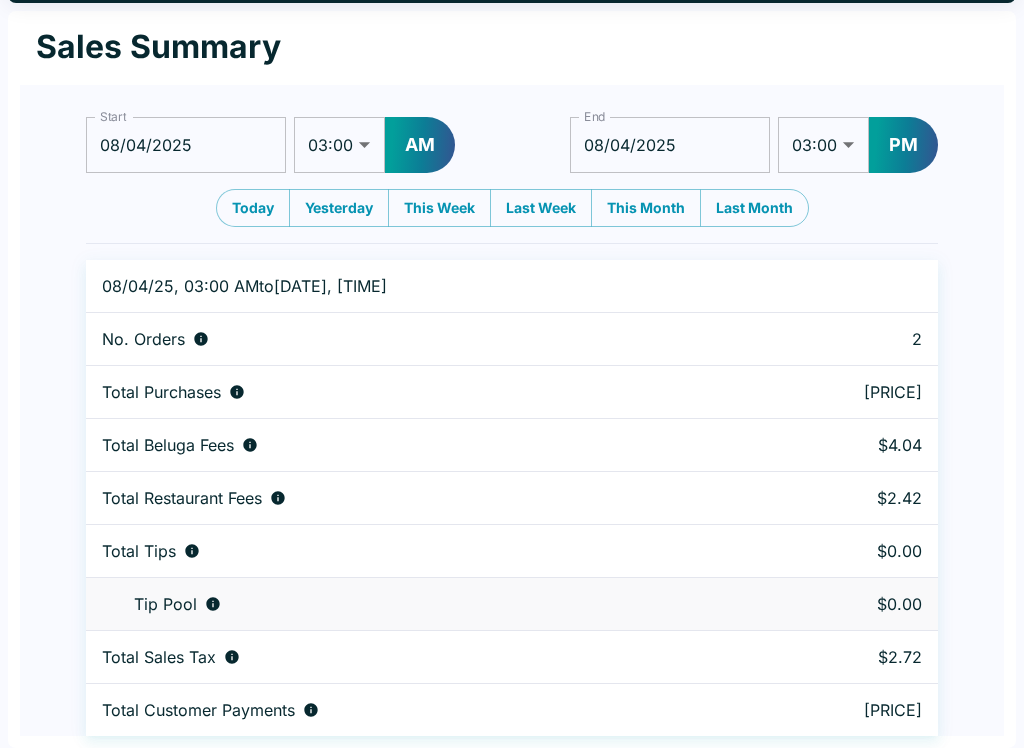 click on "01:00 01:30 02:00 02:30 03:00 03:30 04:00 04:30 05:00 05:30 06:00 06:30 07:00 07:30 08:00 08:30 09:00 09:30 10:00 10:30 11:00 11:30 12:00 12:30" at bounding box center (823, 145) 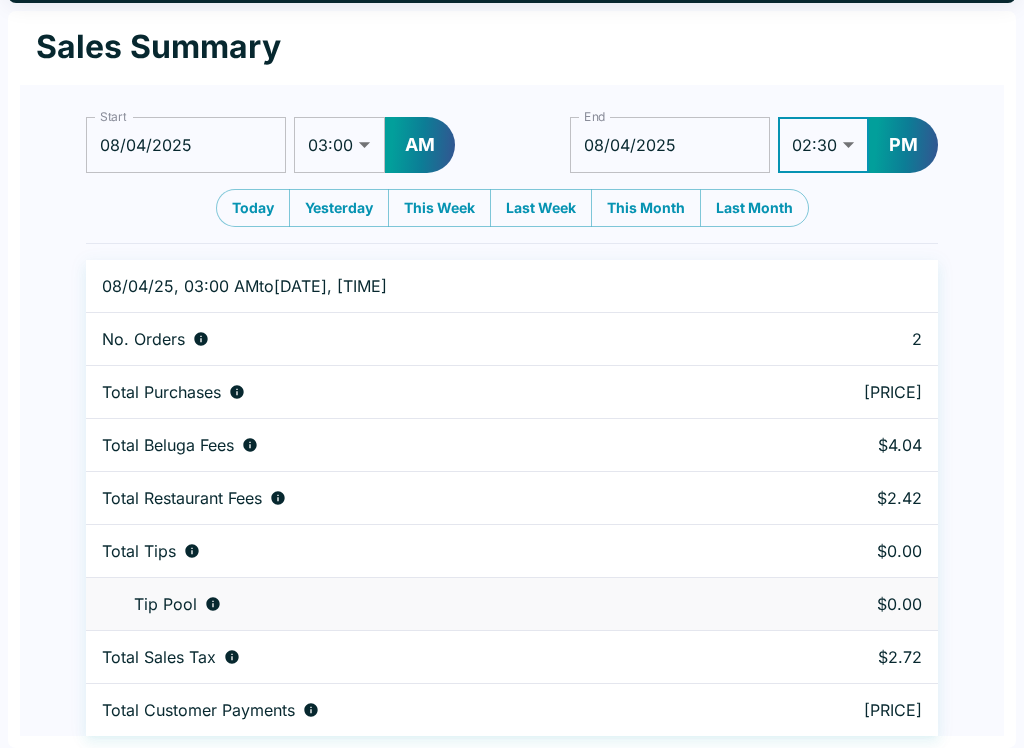 click on "01:00 01:30 02:00 02:30 03:00 03:30 04:00 04:30 05:00 05:30 06:00 06:30 07:00 07:30 08:00 08:30 09:00 09:30 10:00 10:30 11:00 11:30 12:00 12:30" at bounding box center (823, 145) 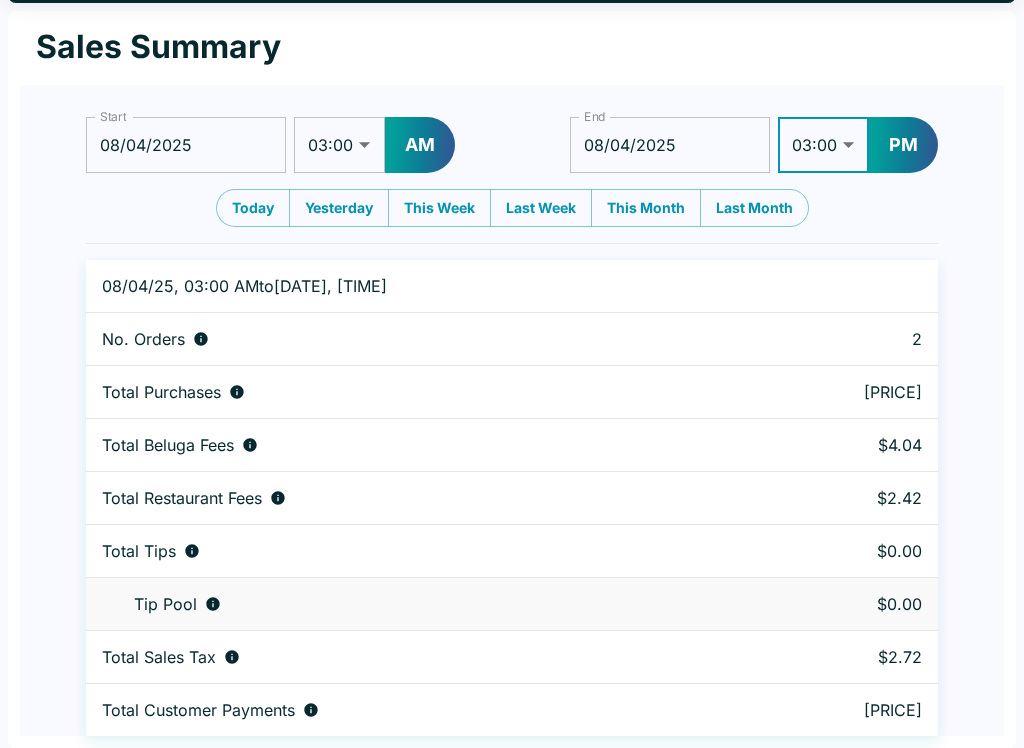click on "01:00 01:30 02:00 02:30 03:00 03:30 04:00 04:30 05:00 05:30 06:00 06:30 07:00 07:30 08:00 08:30 09:00 09:30 10:00 10:30 11:00 11:30 12:00 12:30" at bounding box center (823, 145) 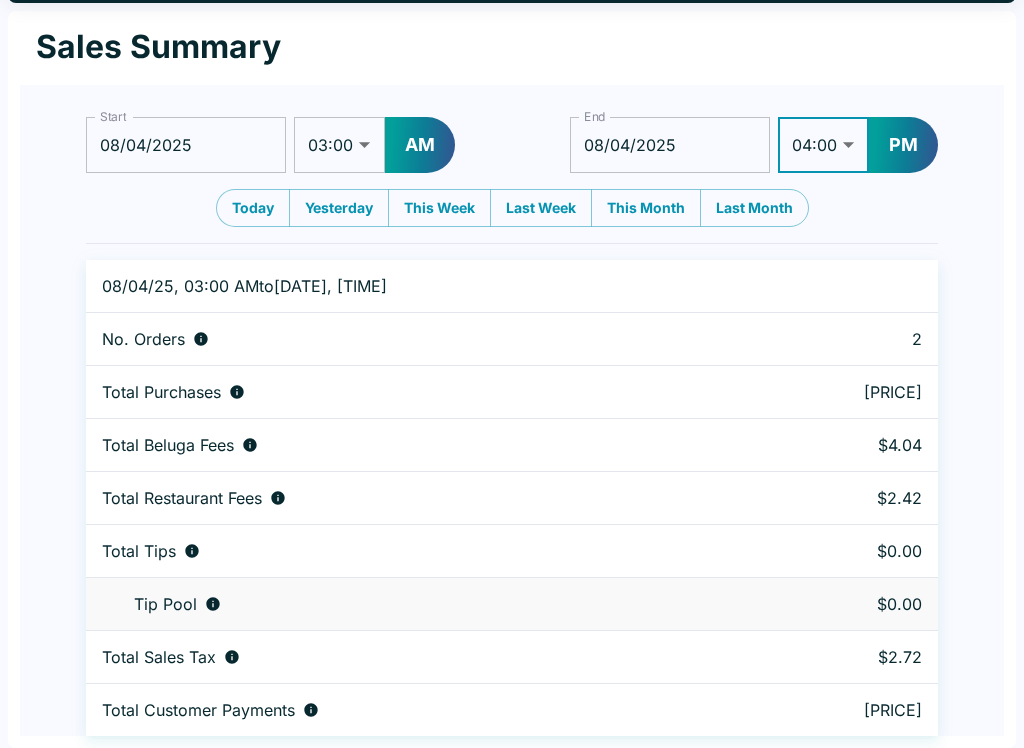 click on "01:00 01:30 02:00 02:30 03:00 03:30 04:00 04:30 05:00 05:30 06:00 06:30 07:00 07:30 08:00 08:30 09:00 09:30 10:00 10:30 11:00 11:30 12:00 12:30" at bounding box center [823, 145] 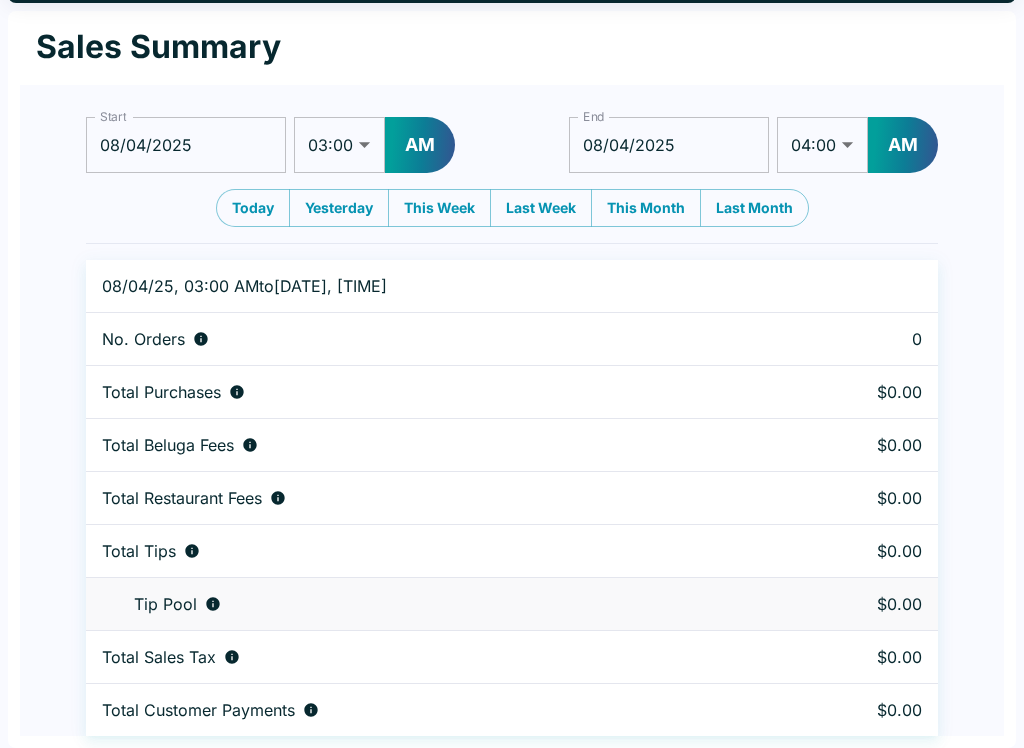 click on "01:00 01:30 02:00 02:30 03:00 03:30 04:00 04:30 05:00 05:30 06:00 06:30 07:00 07:30 08:00 08:30 09:00 09:30 10:00 10:30 11:00 11:30 12:00 12:30" at bounding box center [822, 145] 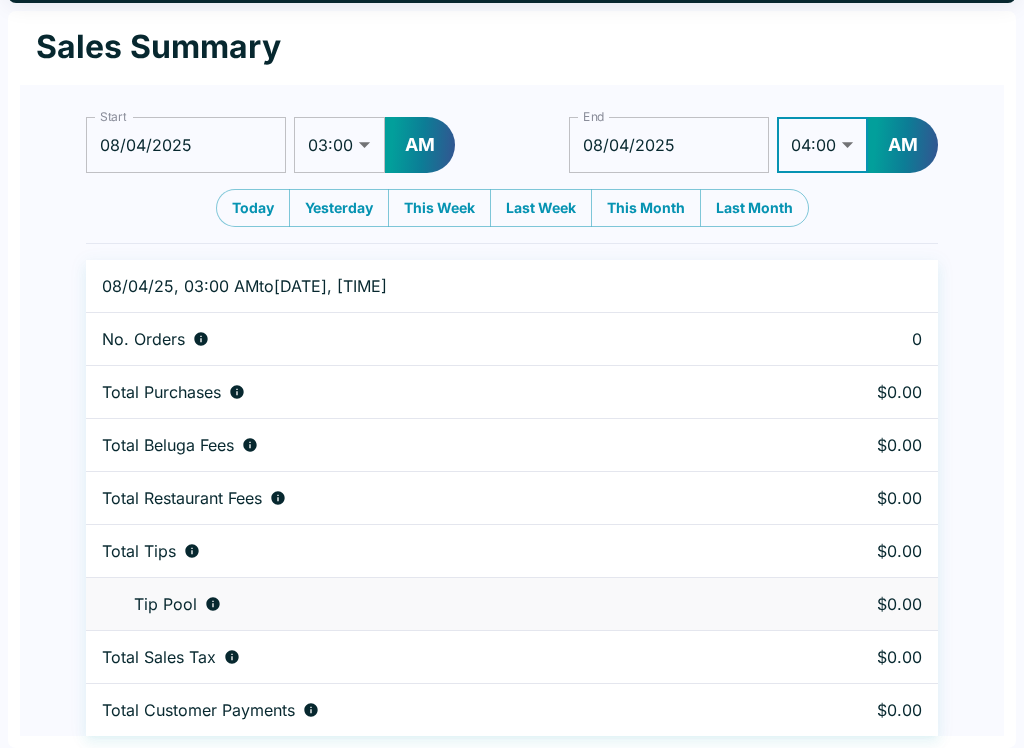 click on "AM" at bounding box center [903, 145] 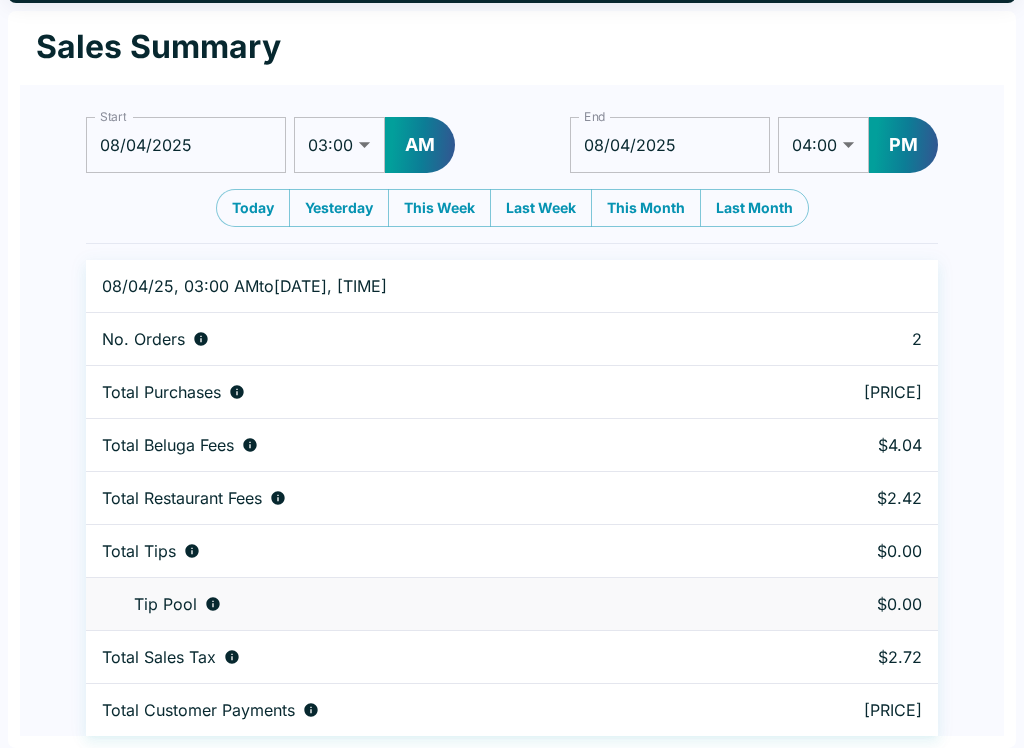 click on "PM" at bounding box center (903, 145) 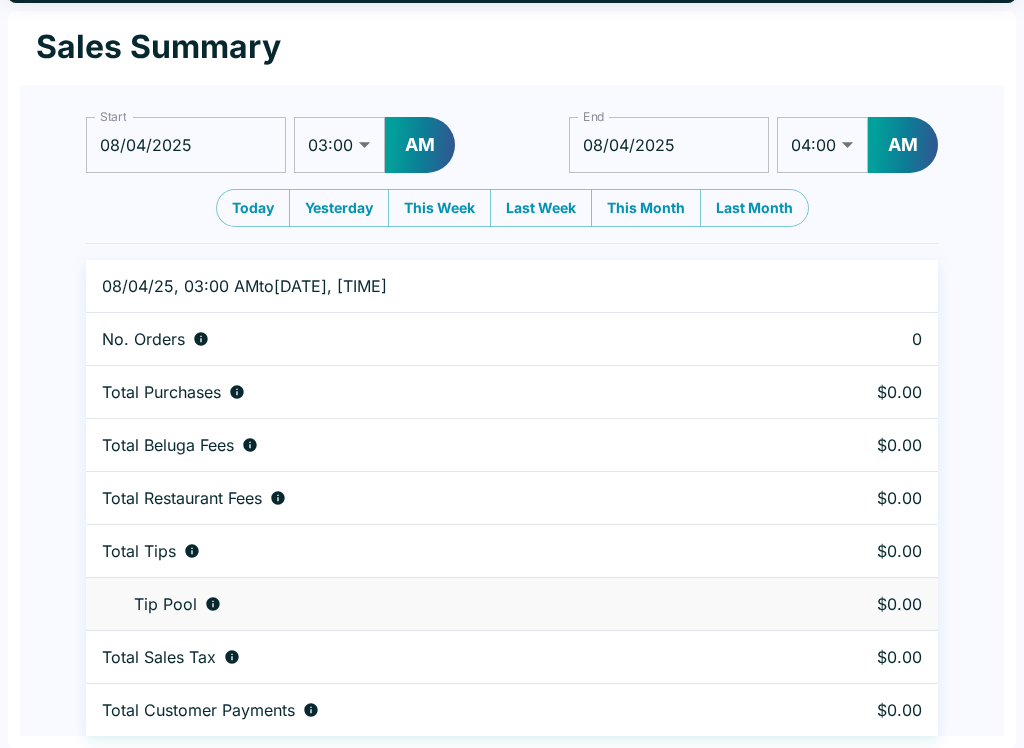 click on "01:00 01:30 02:00 02:30 03:00 03:30 04:00 04:30 05:00 05:30 06:00 06:30 07:00 07:30 08:00 08:30 09:00 09:30 10:00 10:30 11:00 11:30 12:00 12:30" at bounding box center (822, 145) 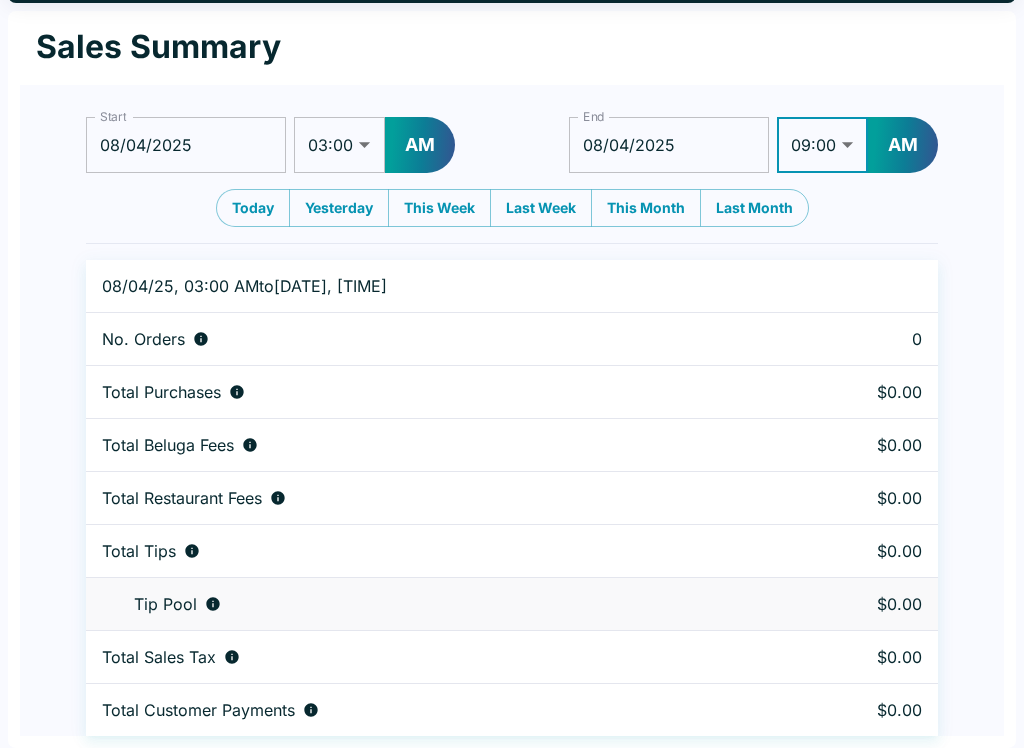 click on "AM" at bounding box center [903, 145] 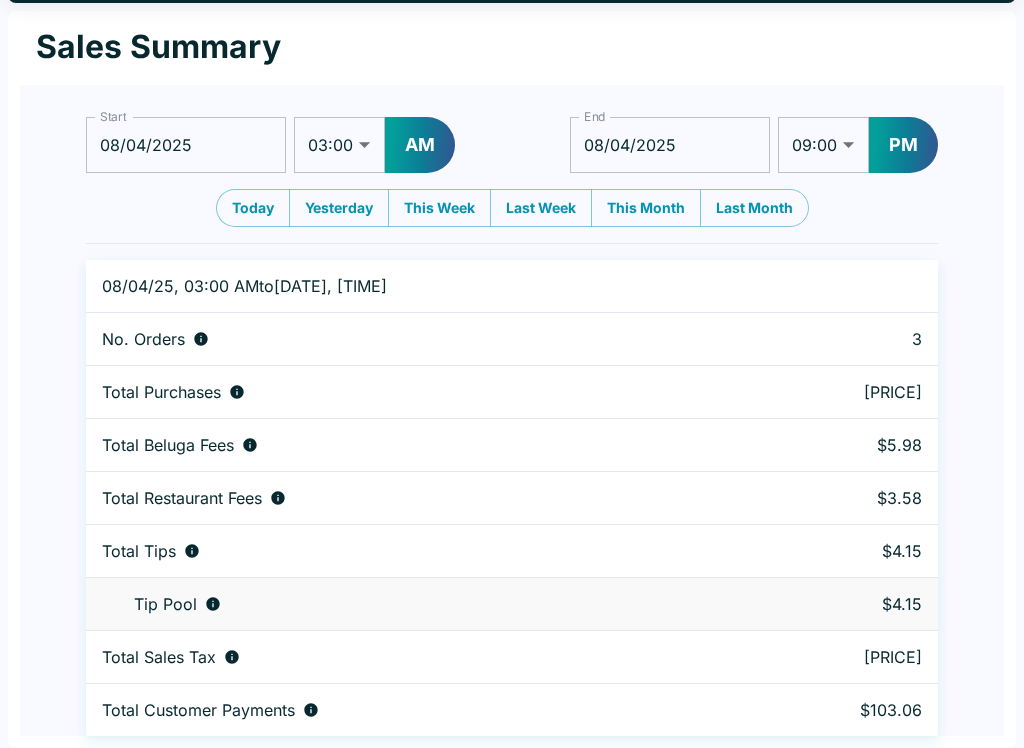 click on "01:00 01:30 02:00 02:30 03:00 03:30 04:00 04:30 05:00 05:30 06:00 06:30 07:00 07:30 08:00 08:30 09:00 09:30 10:00 10:30 11:00 11:30 12:00 12:30" at bounding box center [339, 145] 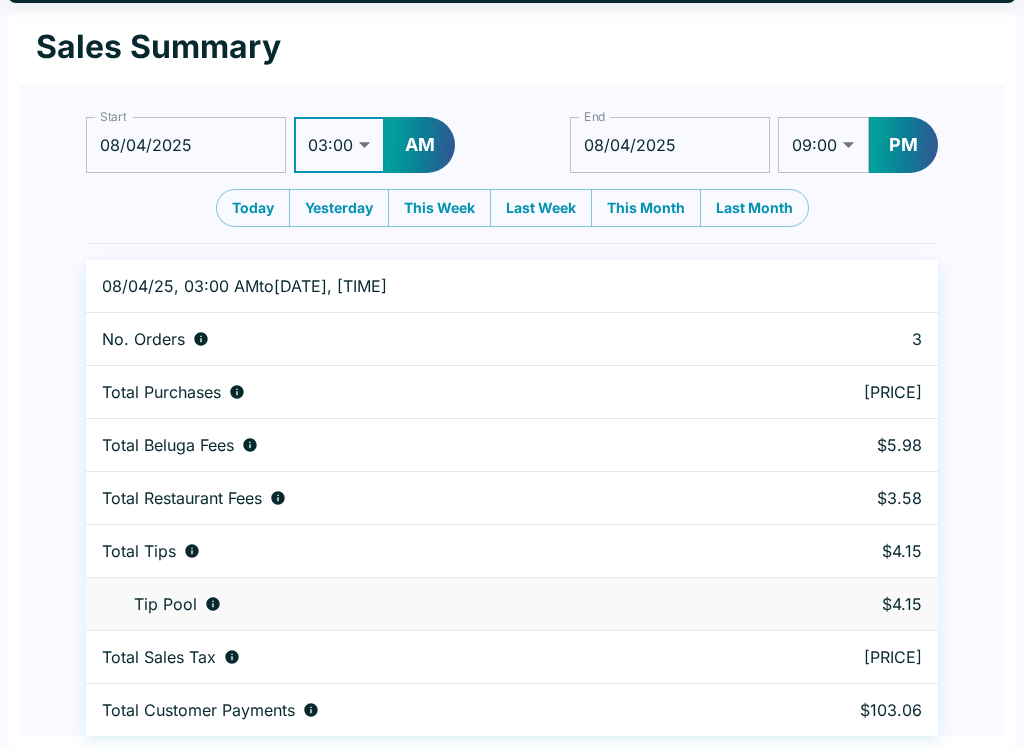 click on "AM" at bounding box center (420, 145) 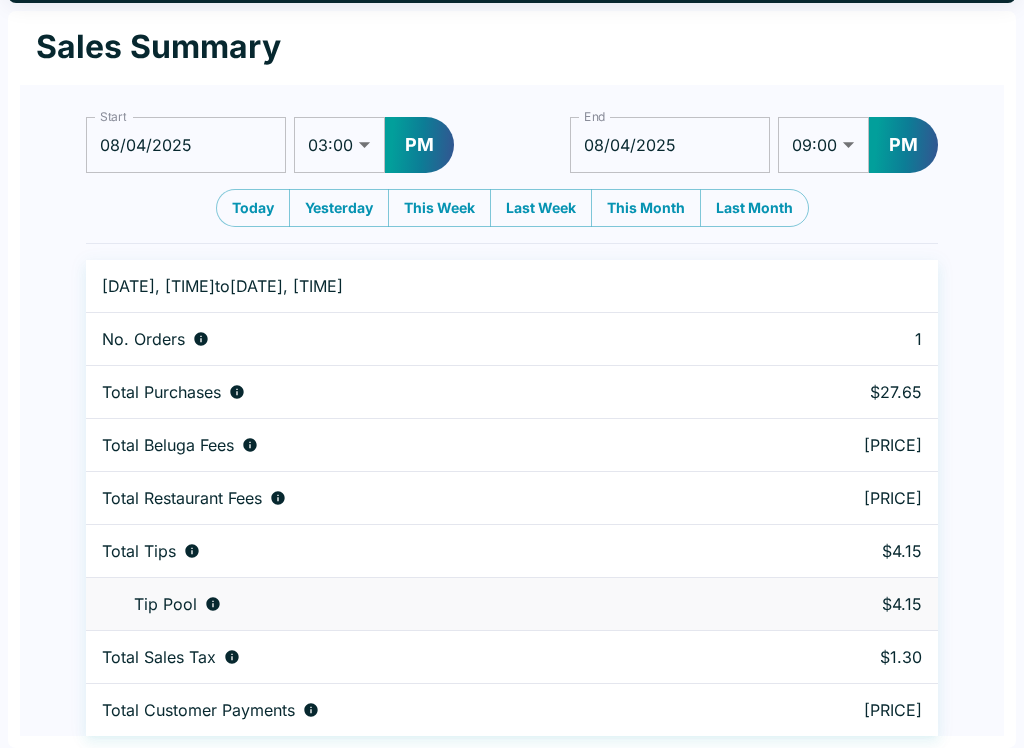 click on "PM" at bounding box center (903, 145) 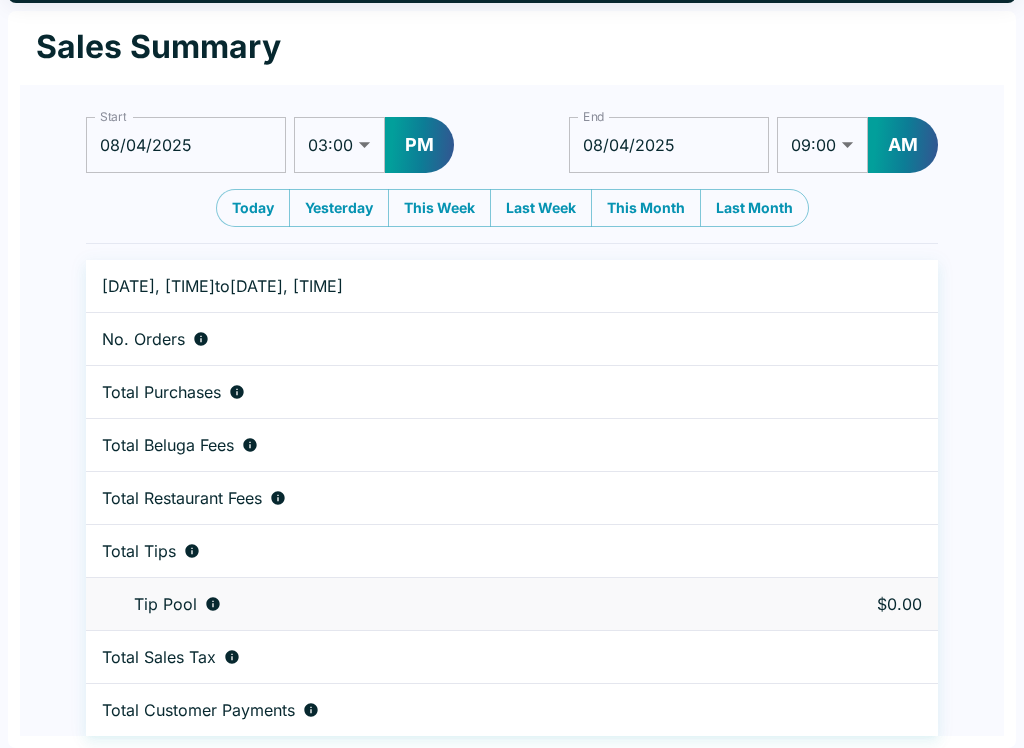 click on "01:00 01:30 02:00 02:30 03:00 03:30 04:00 04:30 05:00 05:30 06:00 06:30 07:00 07:30 08:00 08:30 09:00 09:30 10:00 10:30 11:00 11:30 12:00 12:30" at bounding box center [822, 145] 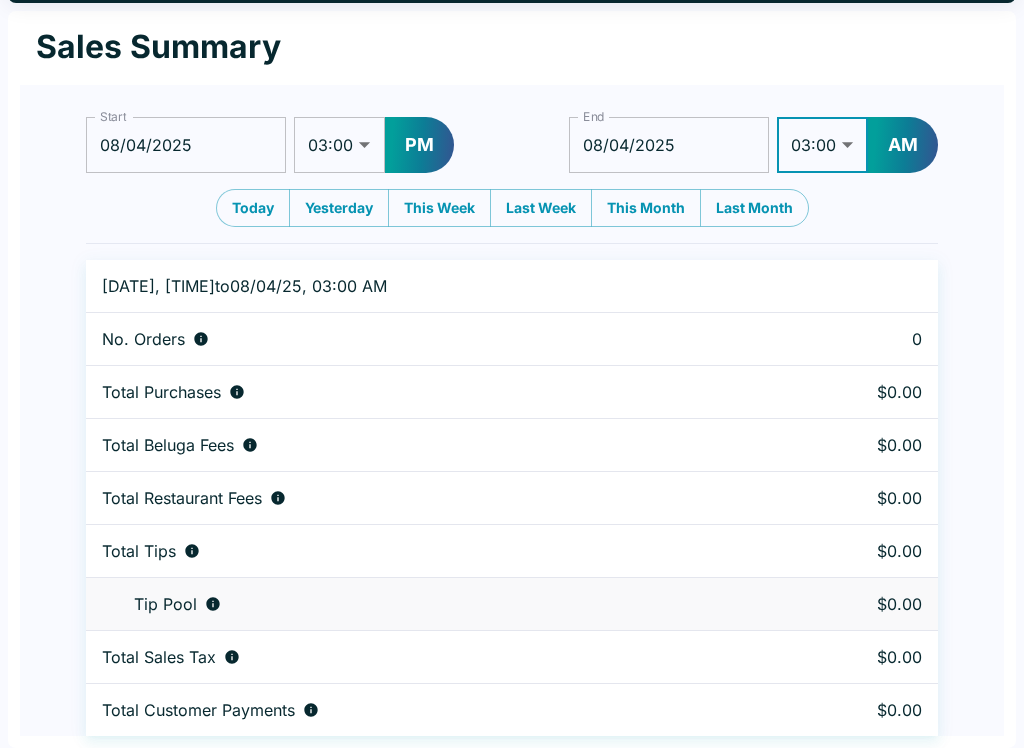 click on "AM" at bounding box center [903, 145] 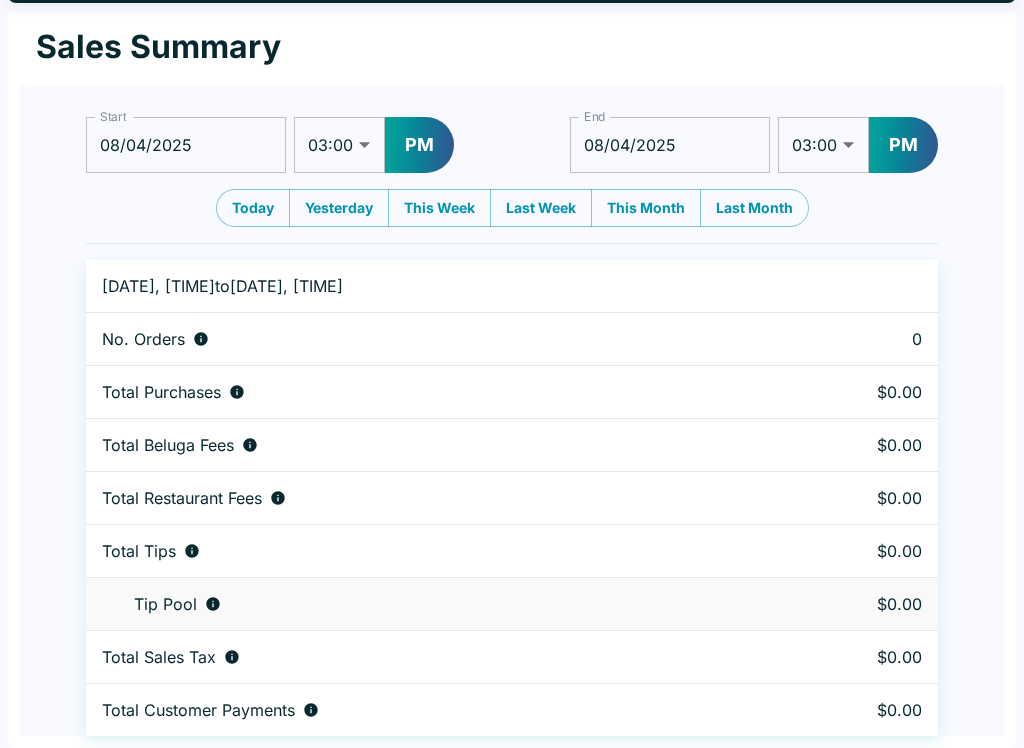 click on "01:00 01:30 02:00 02:30 03:00 03:30 04:00 04:30 05:00 05:30 06:00 06:30 07:00 07:30 08:00 08:30 09:00 09:30 10:00 10:30 11:00 11:30 12:00 12:30" at bounding box center [823, 145] 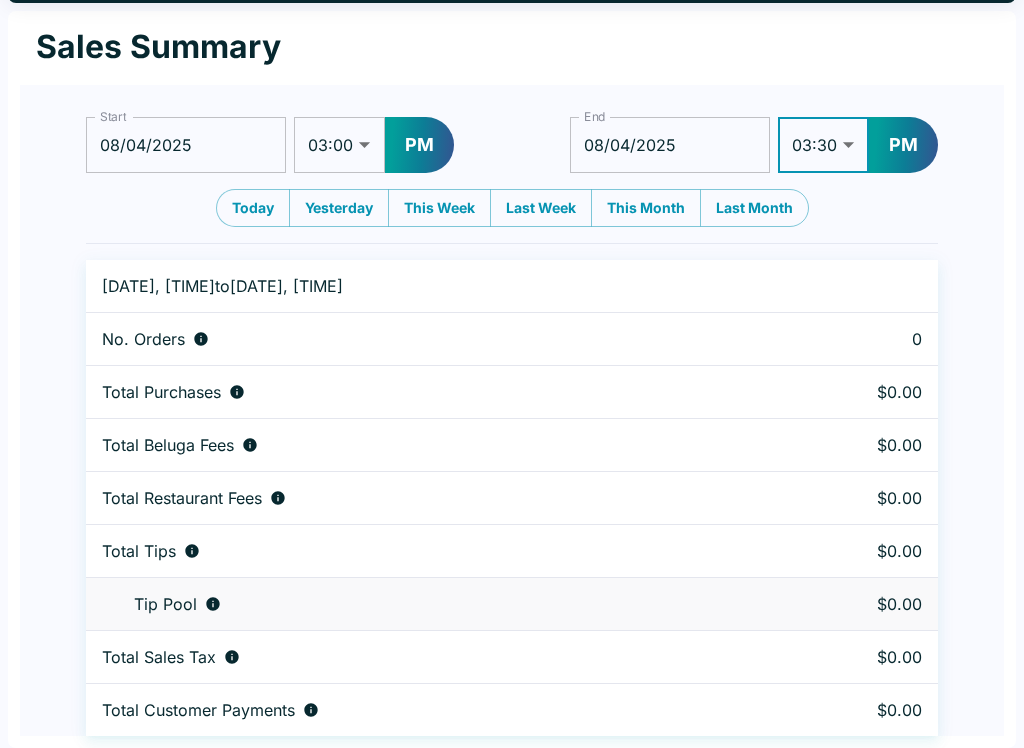 click on "01:00 01:30 02:00 02:30 03:00 03:30 04:00 04:30 05:00 05:30 06:00 06:30 07:00 07:30 08:00 08:30 09:00 09:30 10:00 10:30 11:00 11:30 12:00 12:30" at bounding box center [823, 145] 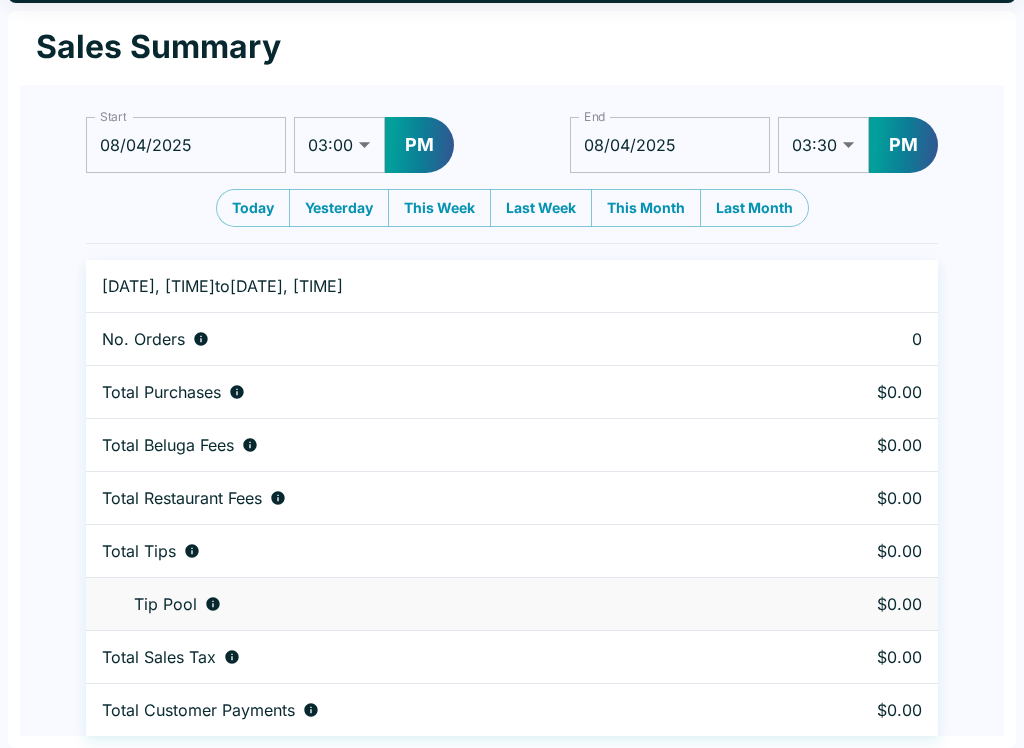 click on "01:00 01:30 02:00 02:30 03:00 03:30 04:00 04:30 05:00 05:30 06:00 06:30 07:00 07:30 08:00 08:30 09:00 09:30 10:00 10:30 11:00 11:30 12:00 12:30" at bounding box center [339, 145] 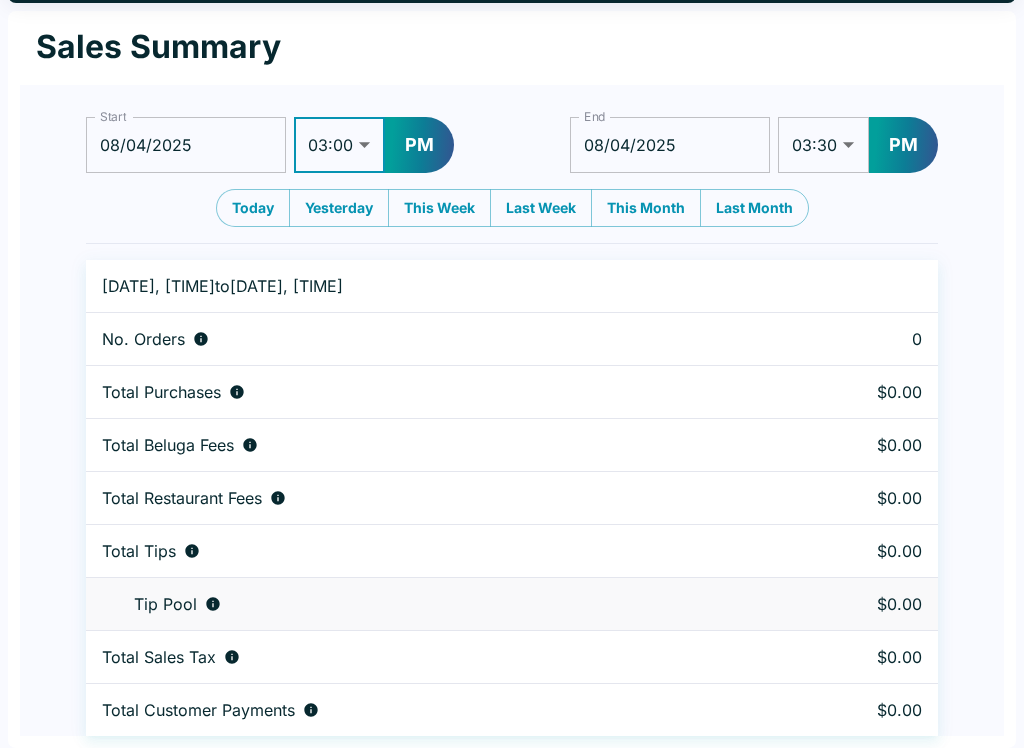 click on "PM" at bounding box center [419, 145] 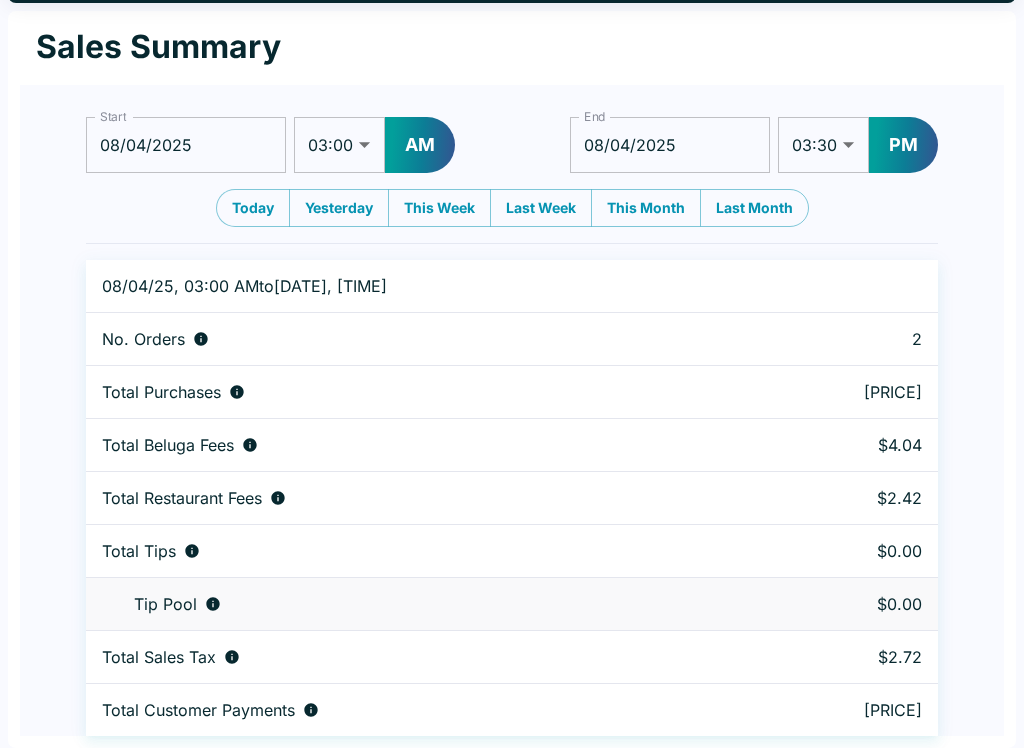click on "01:00 01:30 02:00 02:30 03:00 03:30 04:00 04:30 05:00 05:30 06:00 06:30 07:00 07:30 08:00 08:30 09:00 09:30 10:00 10:30 11:00 11:30 12:00 12:30" at bounding box center [823, 145] 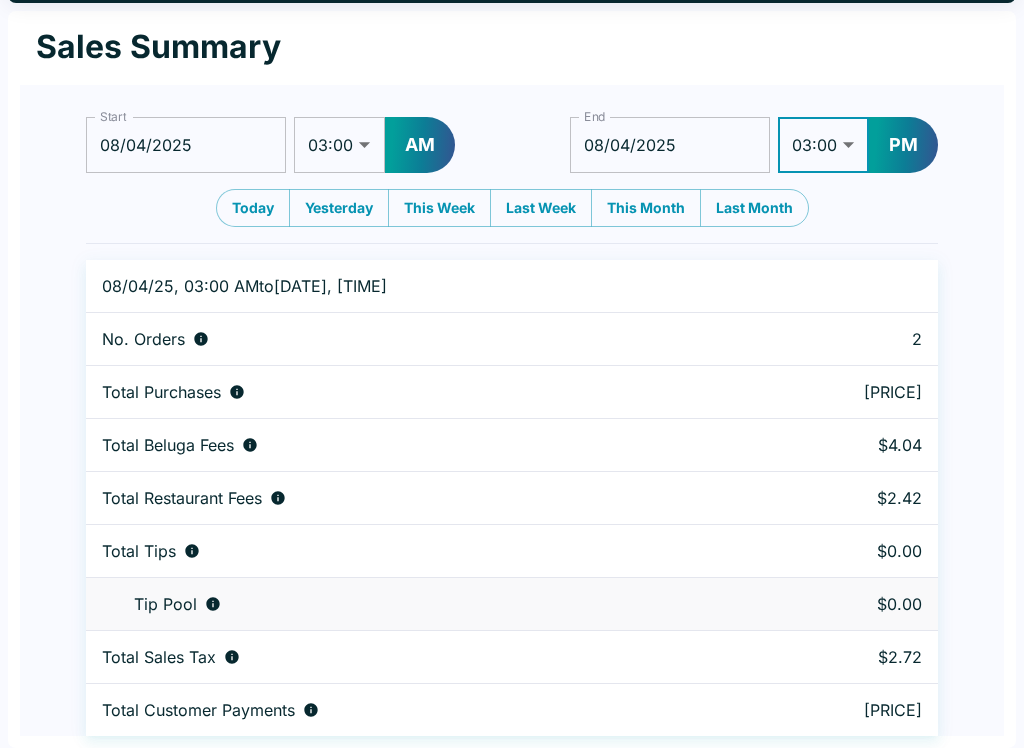 click on "01:00 01:30 02:00 02:30 03:00 03:30 04:00 04:30 05:00 05:30 06:00 06:30 07:00 07:30 08:00 08:30 09:00 09:30 10:00 10:30 11:00 11:30 12:00 12:30" at bounding box center [823, 145] 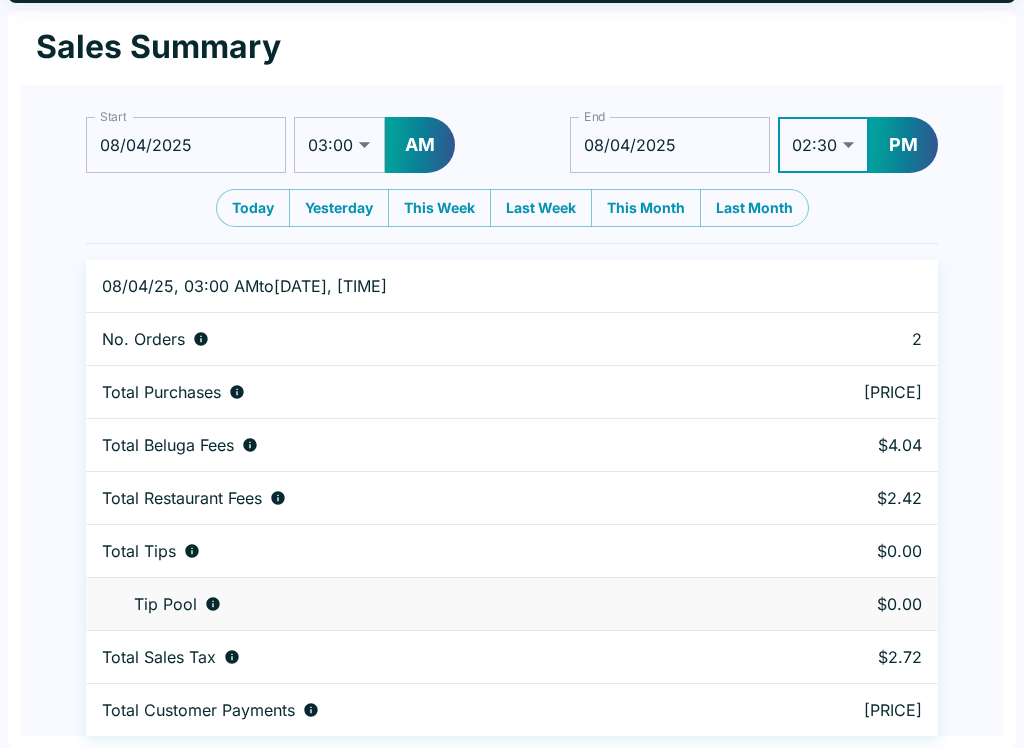 click on "01:00 01:30 02:00 02:30 03:00 03:30 04:00 04:30 05:00 05:30 06:00 06:30 07:00 07:30 08:00 08:30 09:00 09:30 10:00 10:30 11:00 11:30 12:00 12:30" at bounding box center [823, 145] 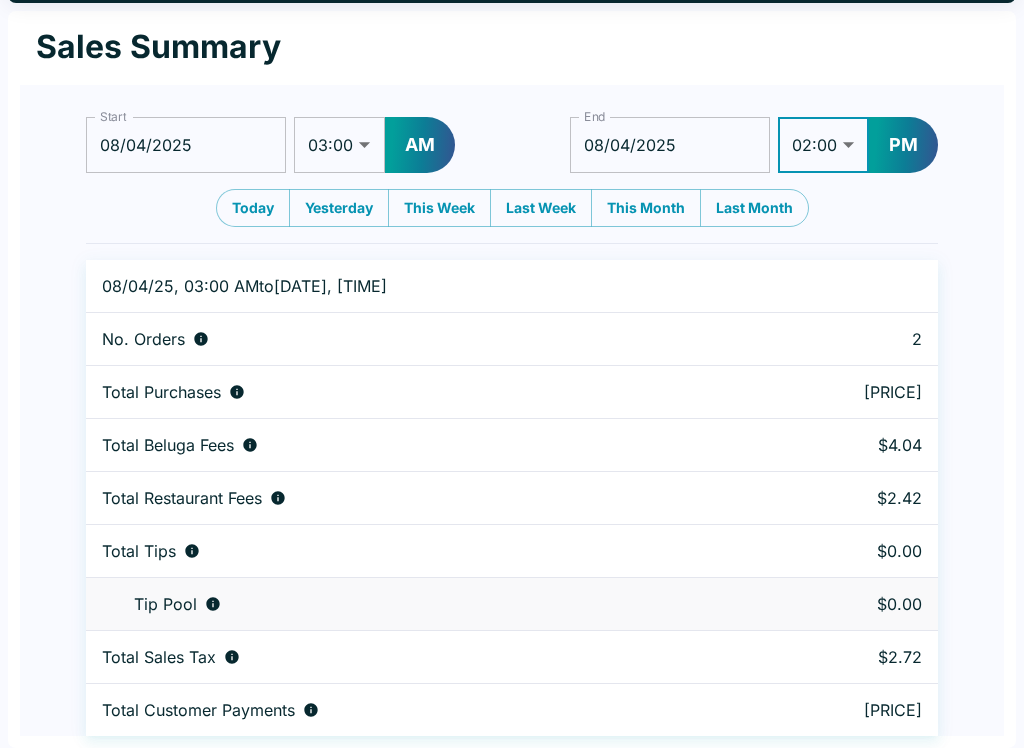 click on "01:00 01:30 02:00 02:30 03:00 03:30 04:00 04:30 05:00 05:30 06:00 06:30 07:00 07:30 08:00 08:30 09:00 09:30 10:00 10:30 11:00 11:30 12:00 12:30" at bounding box center (823, 145) 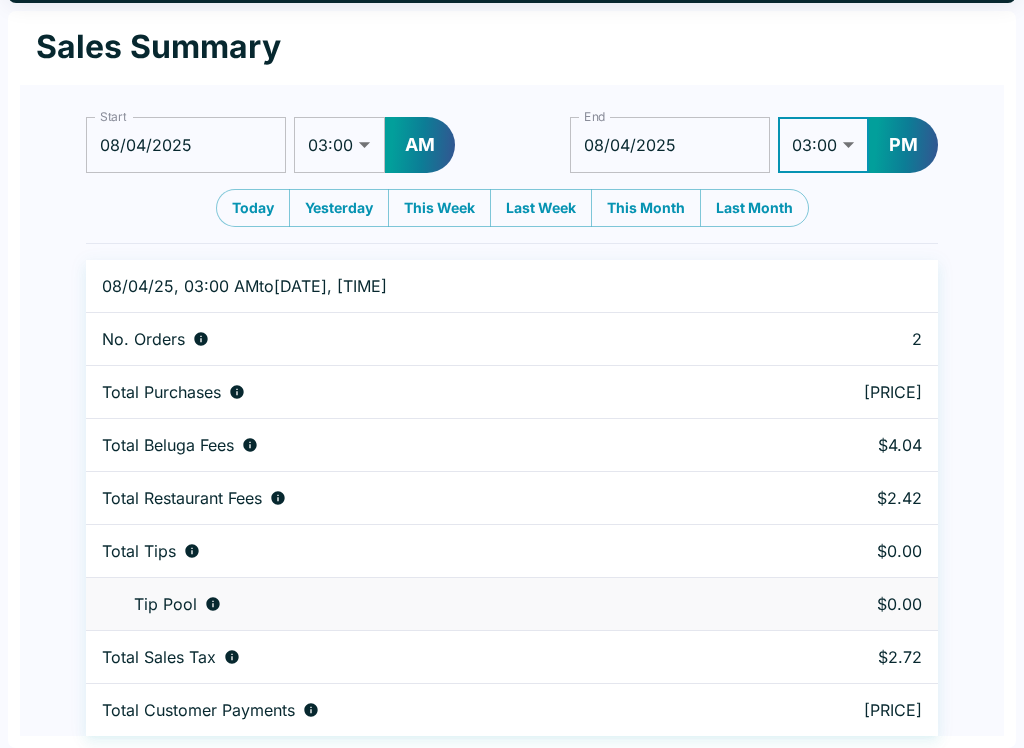 click on "Start [DATE] Start 01:00 01:30 02:00 02:30 03:00 03:30 04:00 04:30 05:00 05:30 06:00 06:30 07:00 07:30 08:00 08:30 09:00 09:30 10:00 10:30 11:00 11:30 12:00 12:30 ​ AM End [DATE] End 01:00 01:30 02:00 02:30 03:00 03:30 04:00 04:30 05:00 05:30 06:00 06:30 07:00 07:30 08:00 08:30 09:00 09:30 10:00 10:30 11:00 11:30 12:00 12:30 ​ PM Today Yesterday This Week Last Week This Month Last Month [DATE], [TIME]  to  [DATE], [TIME] No. Orders 2 Total Purchases [PRICE] Total Beluga Fees [PRICE] Total Restaurant Fees [PRICE] Total Tips [PRICE] Tip Pool [PRICE] Total Sales Tax [PRICE] Total Customer Payments [PRICE]" at bounding box center [512, 410] 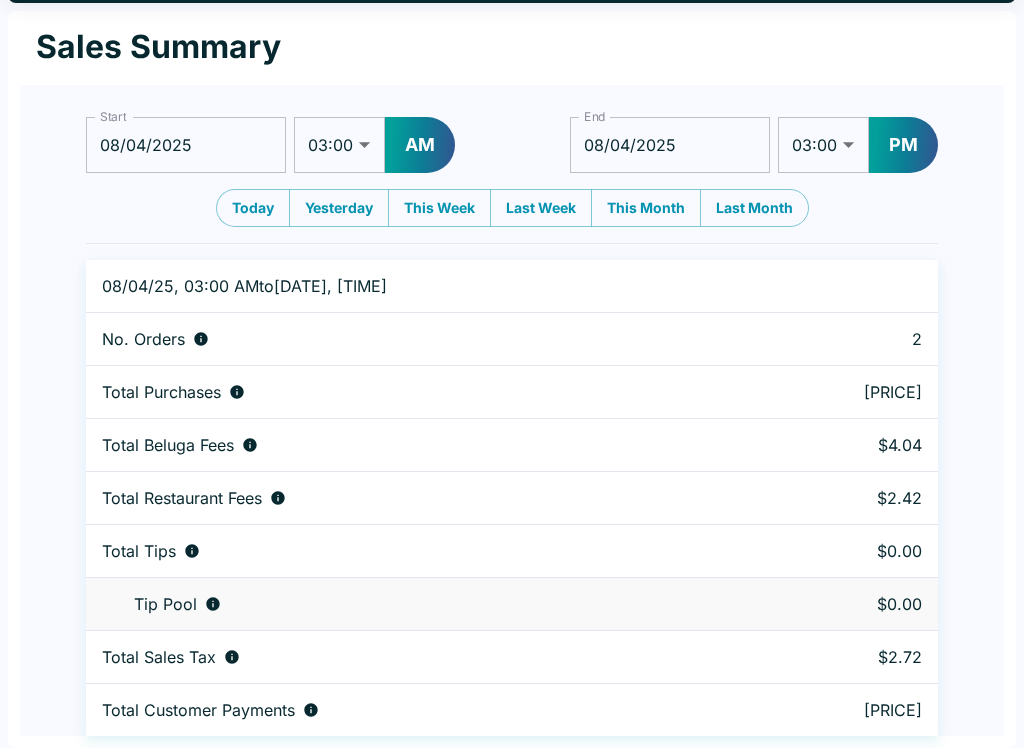 scroll, scrollTop: 0, scrollLeft: 0, axis: both 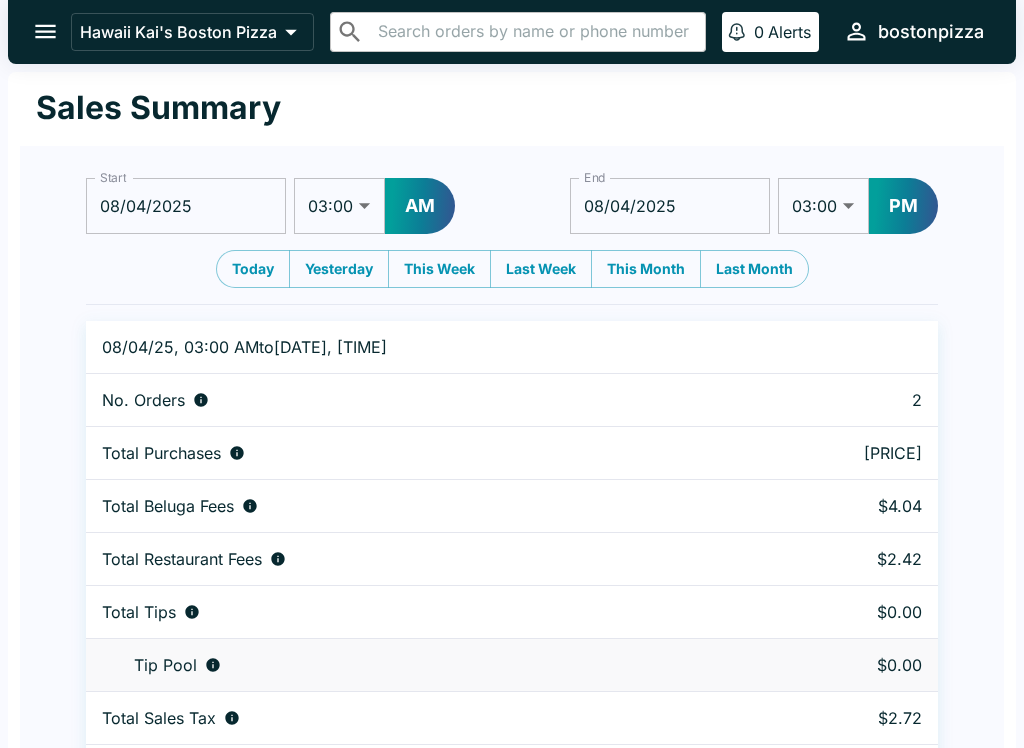 click 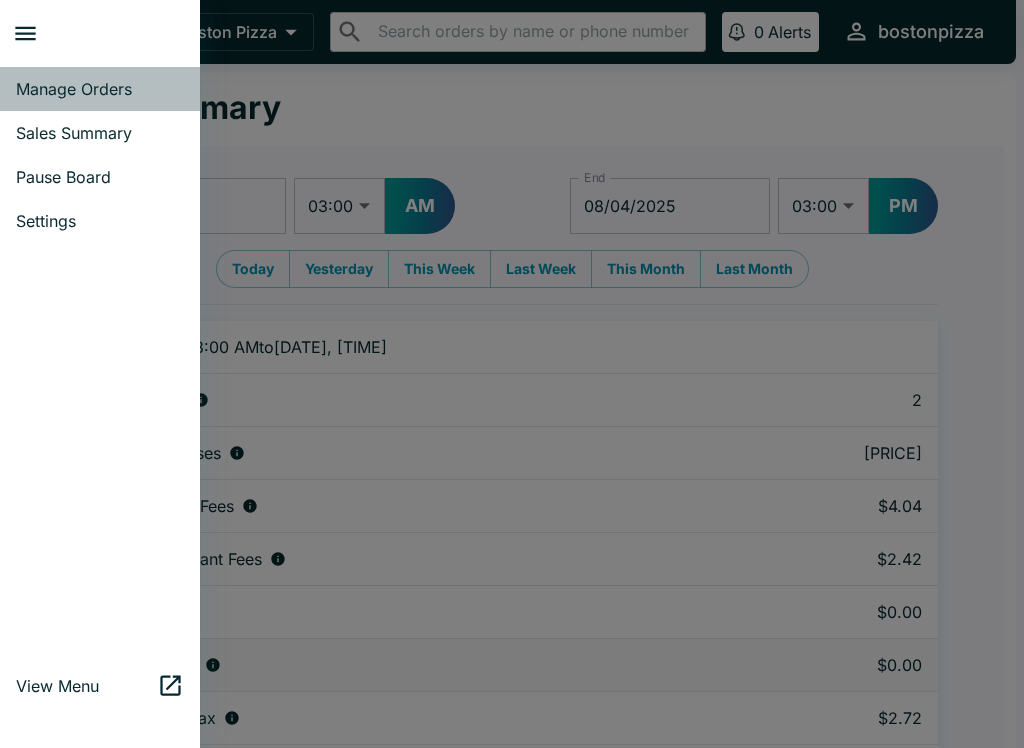 click on "Manage Orders" at bounding box center (100, 89) 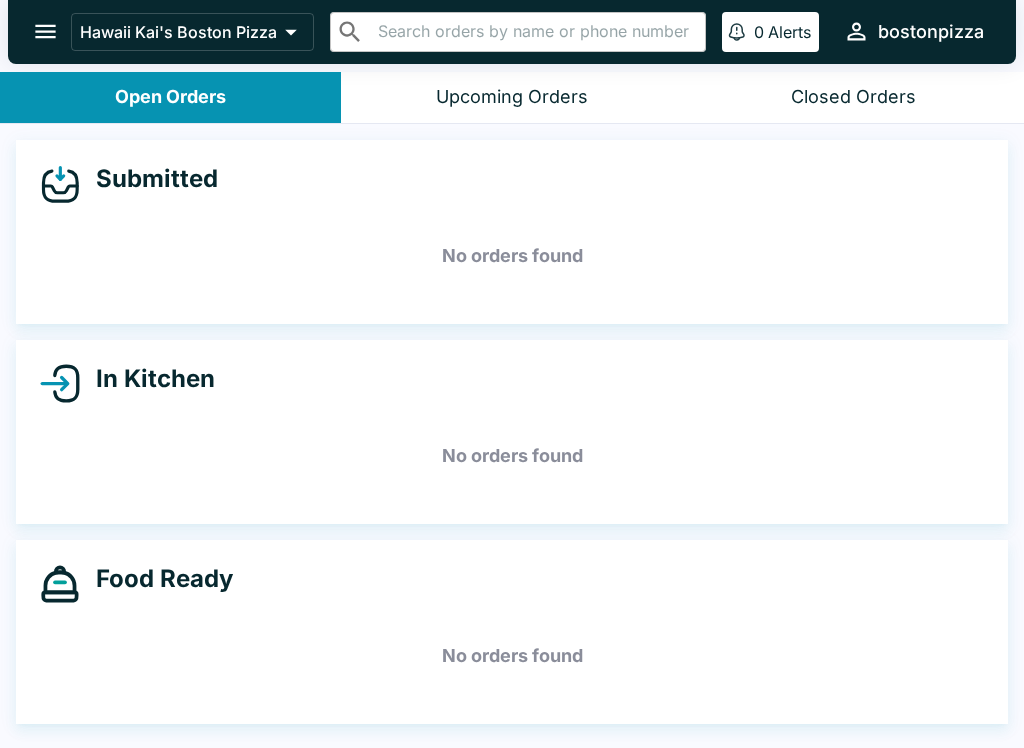 click on "Closed Orders" at bounding box center (853, 97) 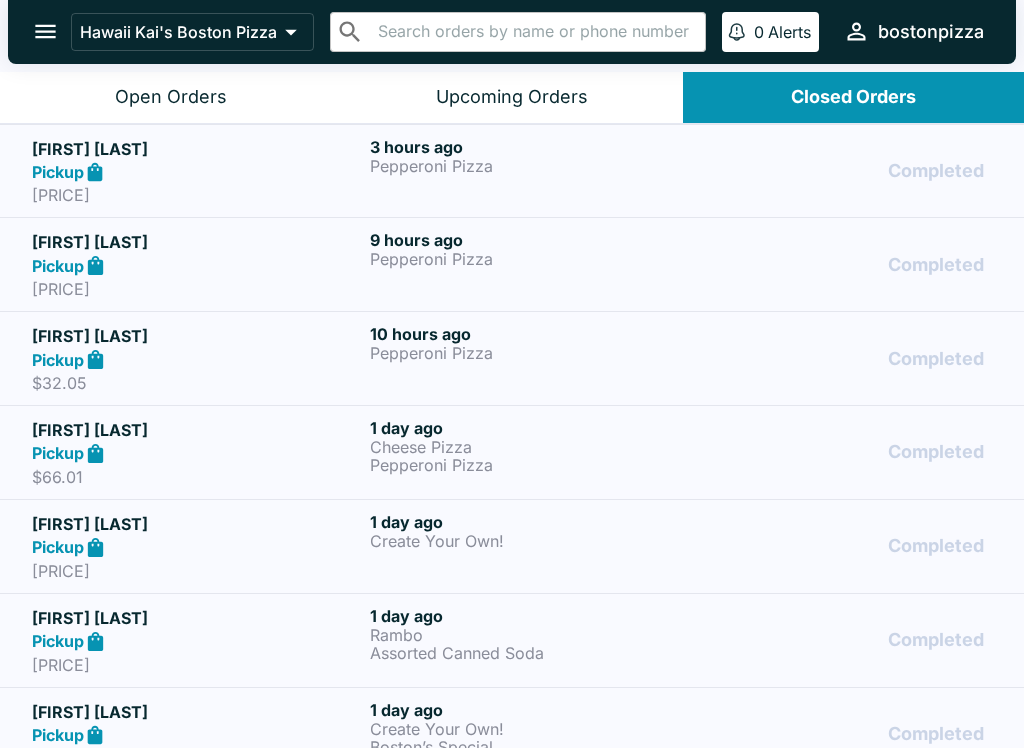 scroll, scrollTop: 0, scrollLeft: 0, axis: both 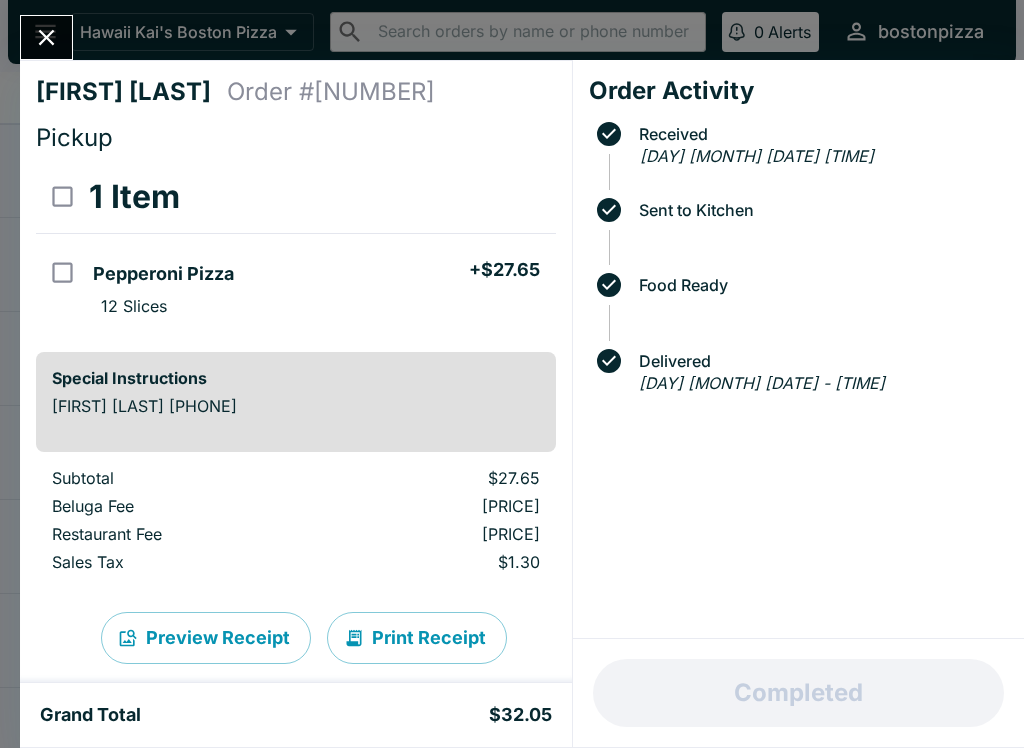 click 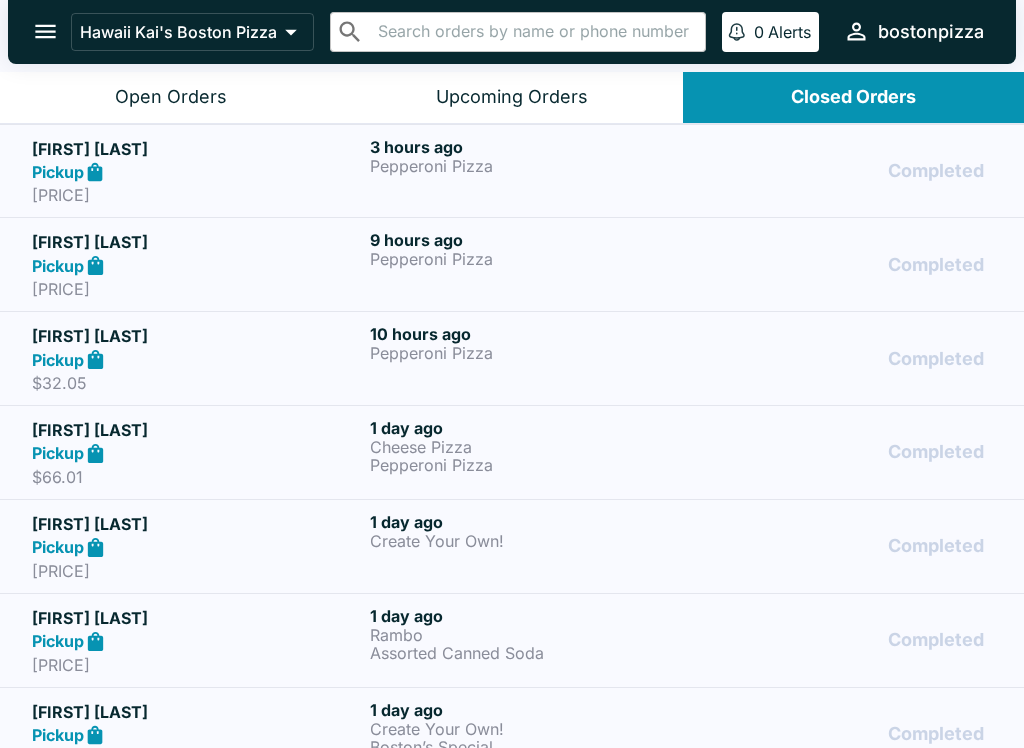 click on "Pepperoni Pizza" at bounding box center (535, 259) 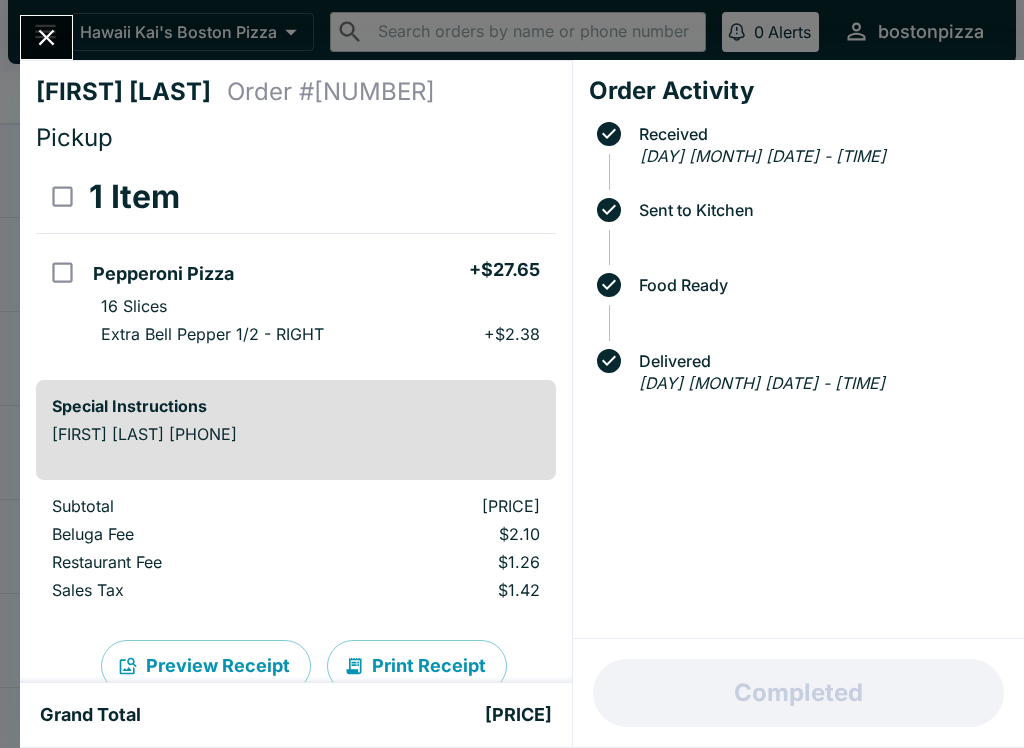 click 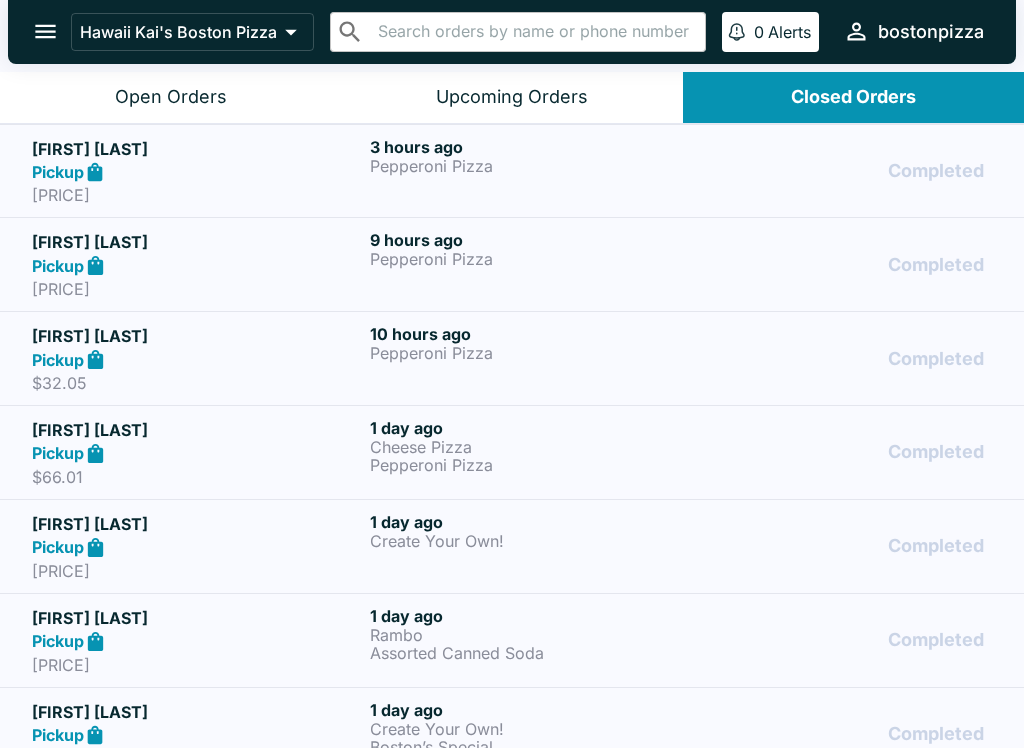 click on "Open Orders" at bounding box center (170, 97) 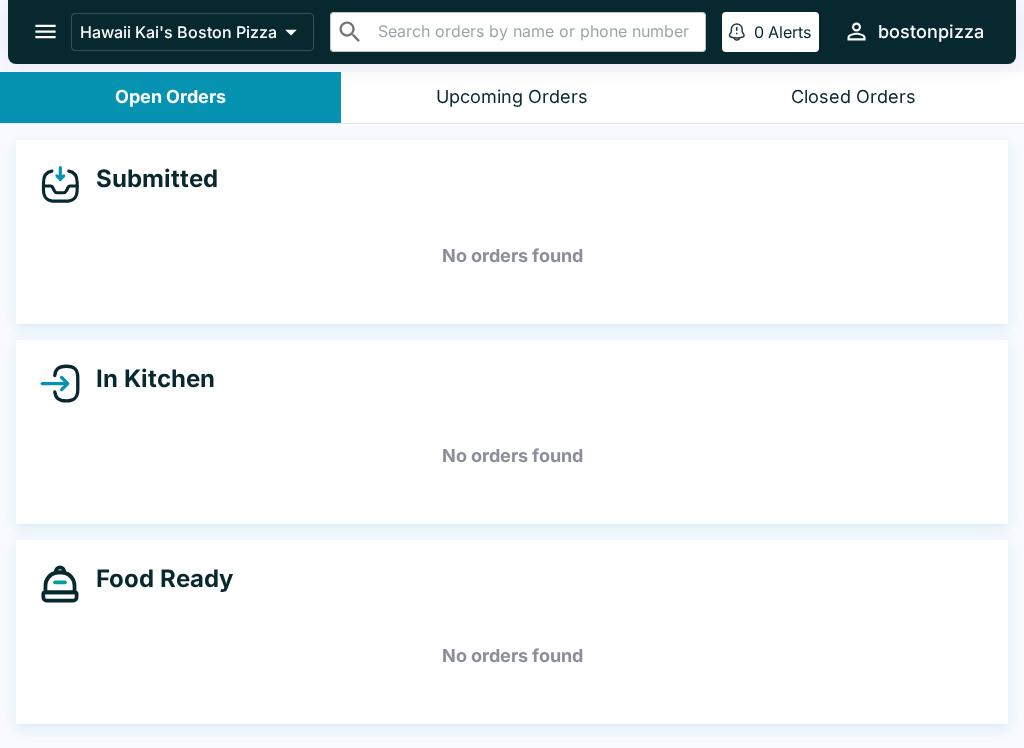 click 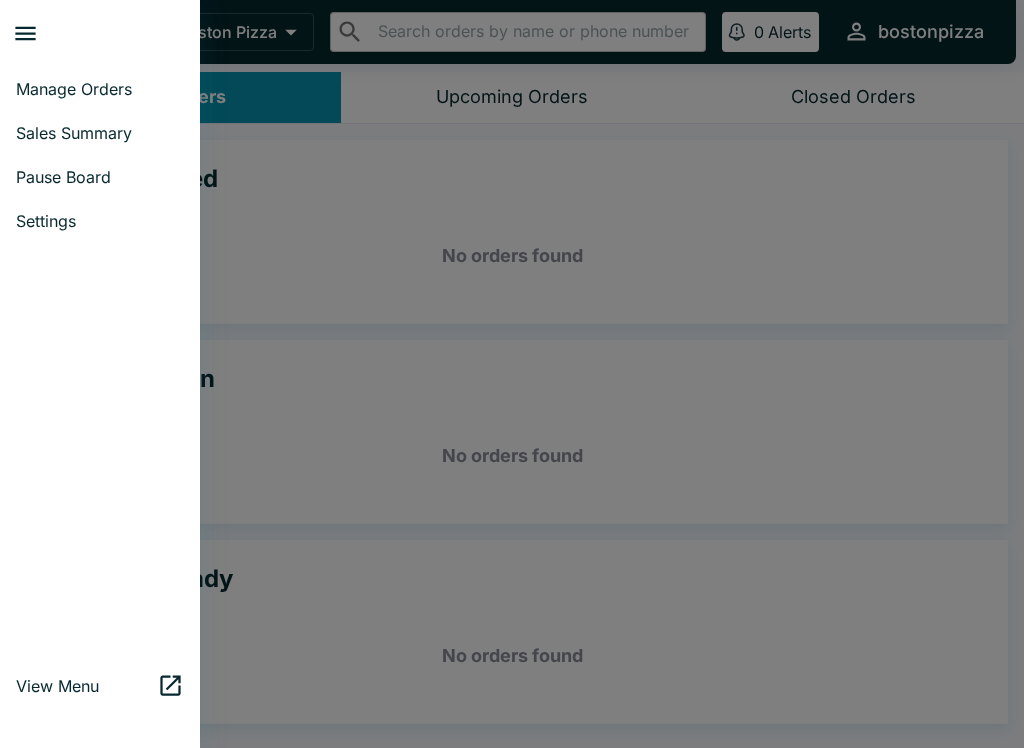 click on "Sales Summary" at bounding box center (100, 133) 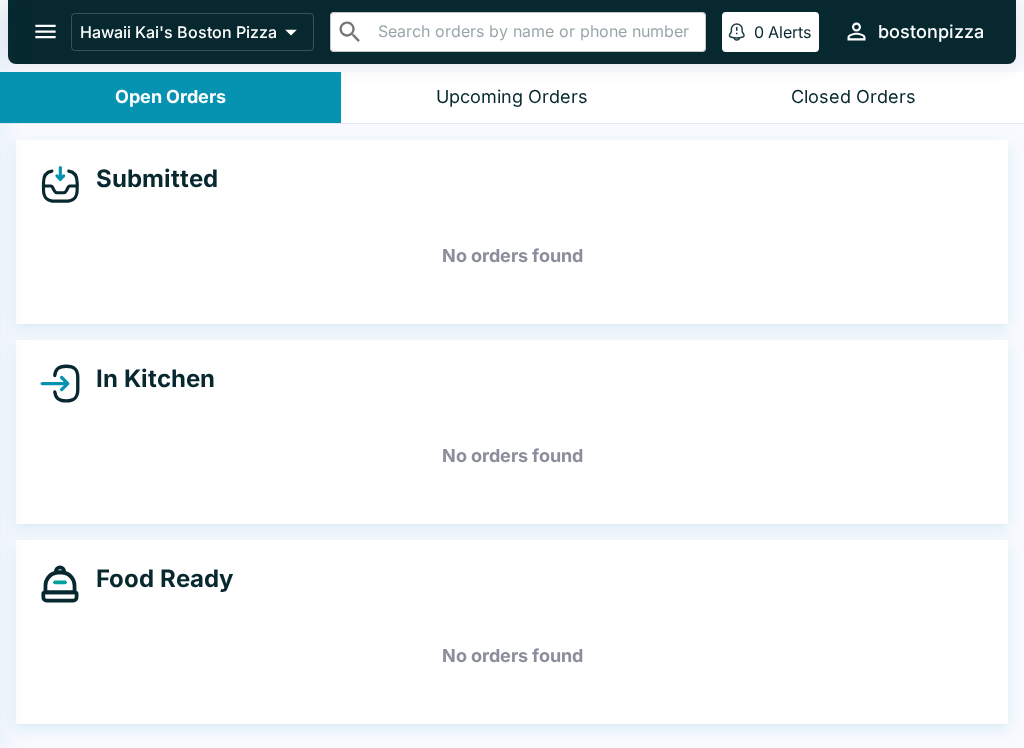 select on "03:00" 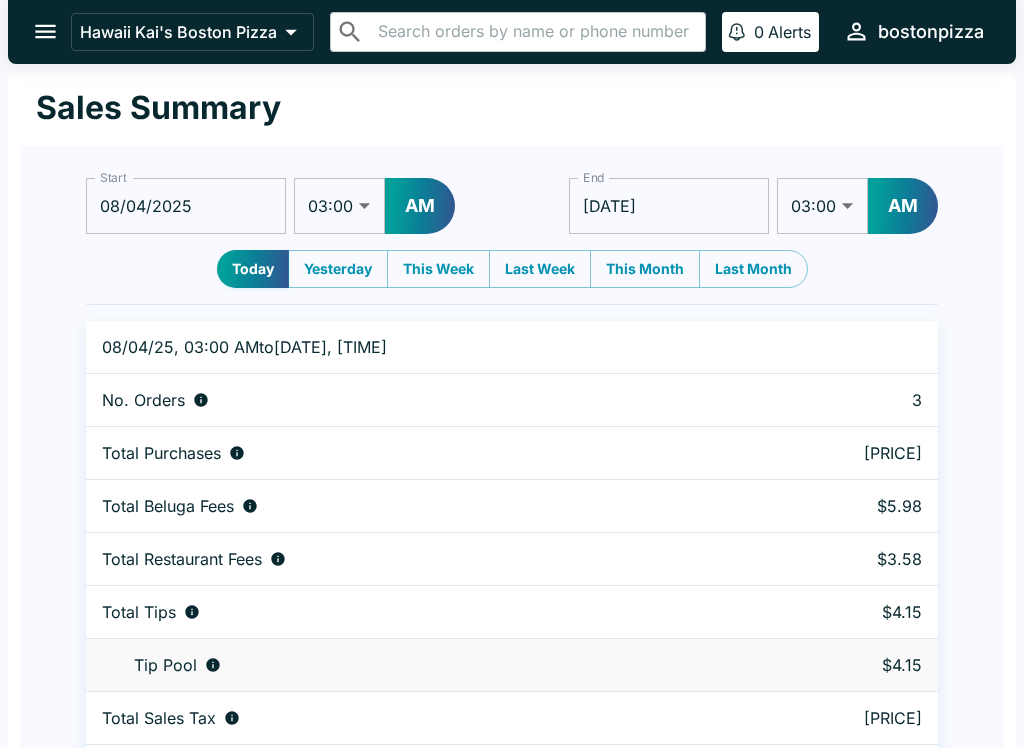 click on "01:00 01:30 02:00 02:30 03:00 03:30 04:00 04:30 05:00 05:30 06:00 06:30 07:00 07:30 08:00 08:30 09:00 09:30 10:00 10:30 11:00 11:30 12:00 12:30" at bounding box center [822, 206] 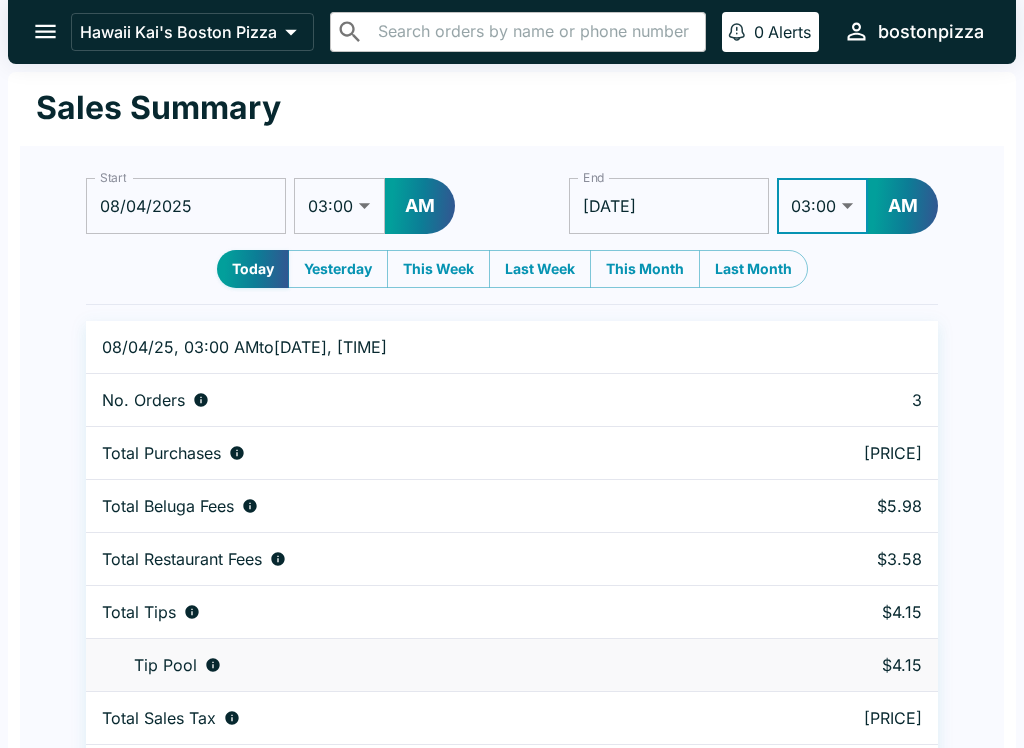click on "AM" at bounding box center (903, 206) 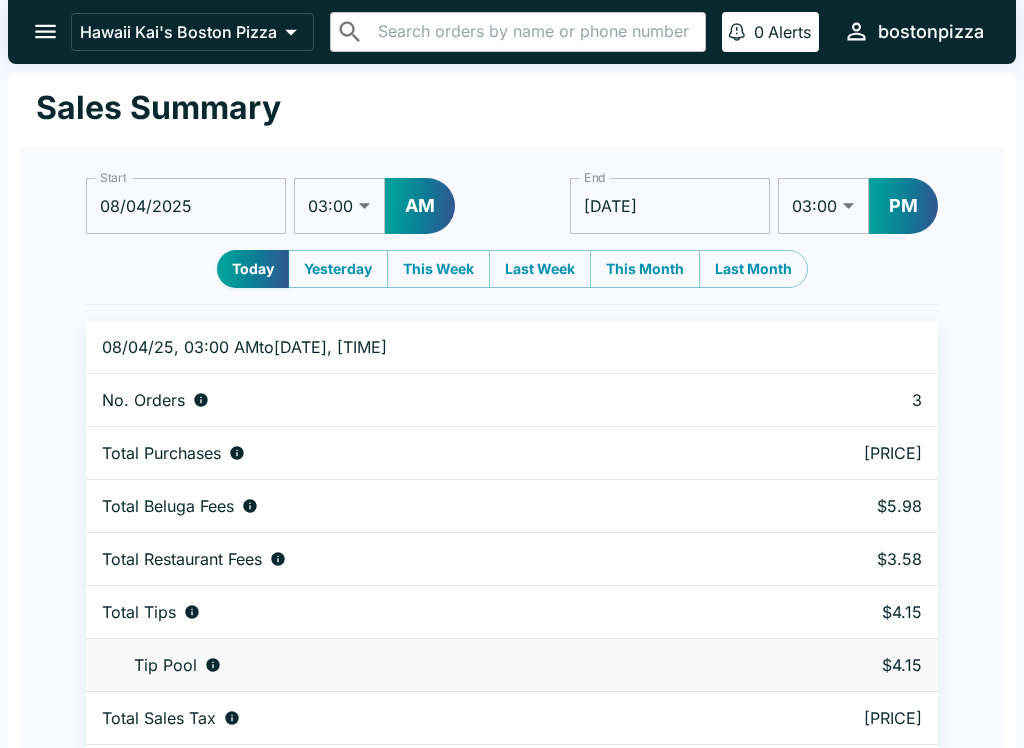 click on "01:00 01:30 02:00 02:30 03:00 03:30 04:00 04:30 05:00 05:30 06:00 06:30 07:00 07:30 08:00 08:30 09:00 09:30 10:00 10:30 11:00 11:30 12:00 12:30" at bounding box center [823, 206] 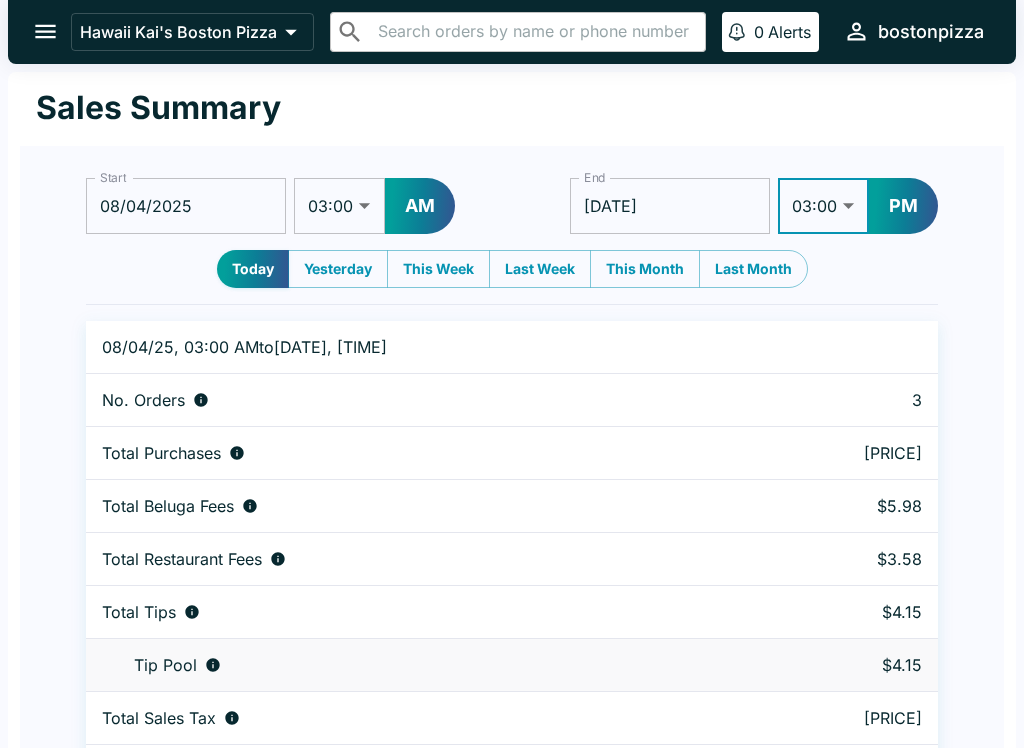 click on "[DATE]" at bounding box center [670, 206] 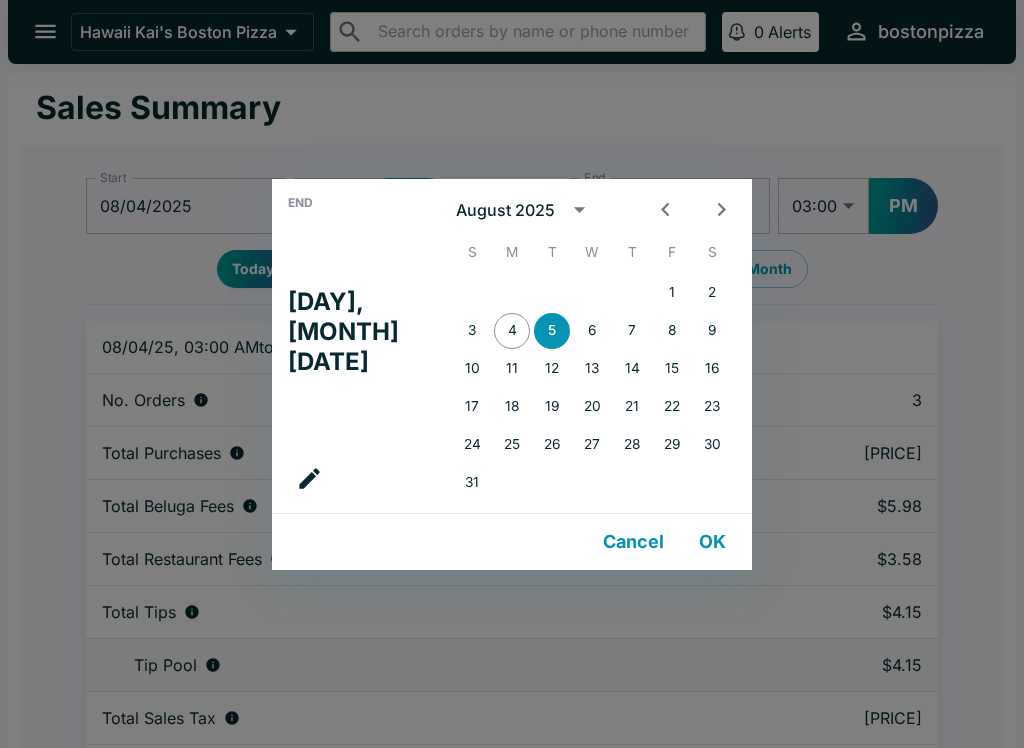 click on "4" at bounding box center [512, 331] 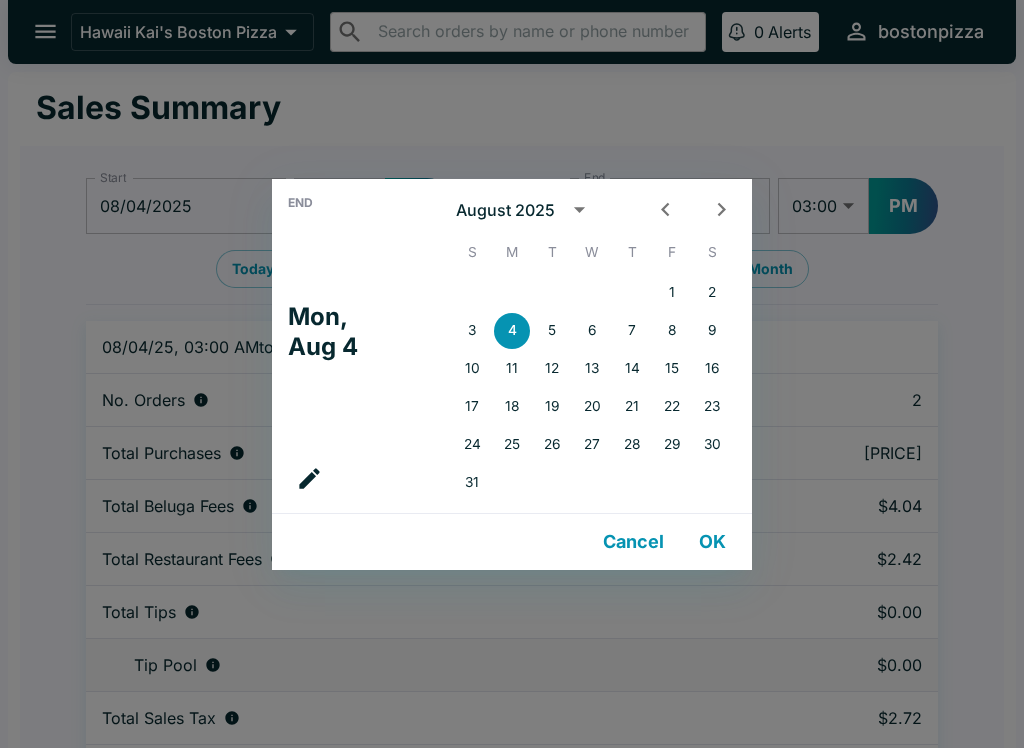 click on "End [DAY], [MONTH] [DATE] [MONTH] [DATE] S M T W T F S 1 2 3 4 5 6 7 8 9 10 11 12 13 14 15 16 17 18 19 20 21 22 23 24 25 26 27 28 29 30 31 Cancel OK" at bounding box center [512, 374] 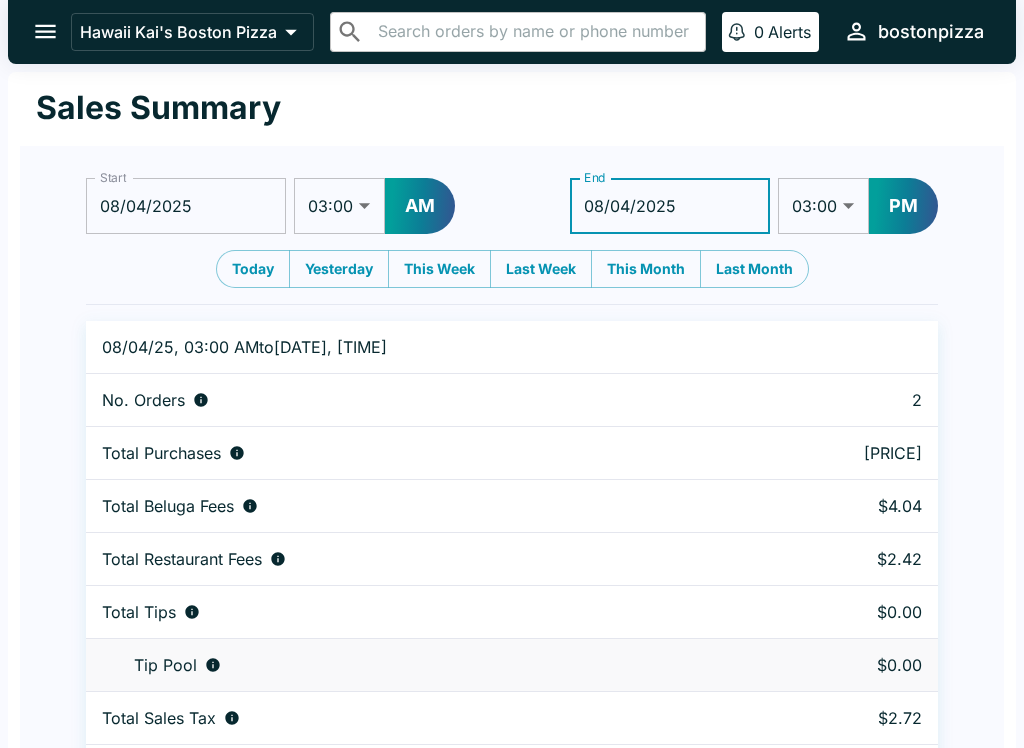 scroll, scrollTop: 61, scrollLeft: 0, axis: vertical 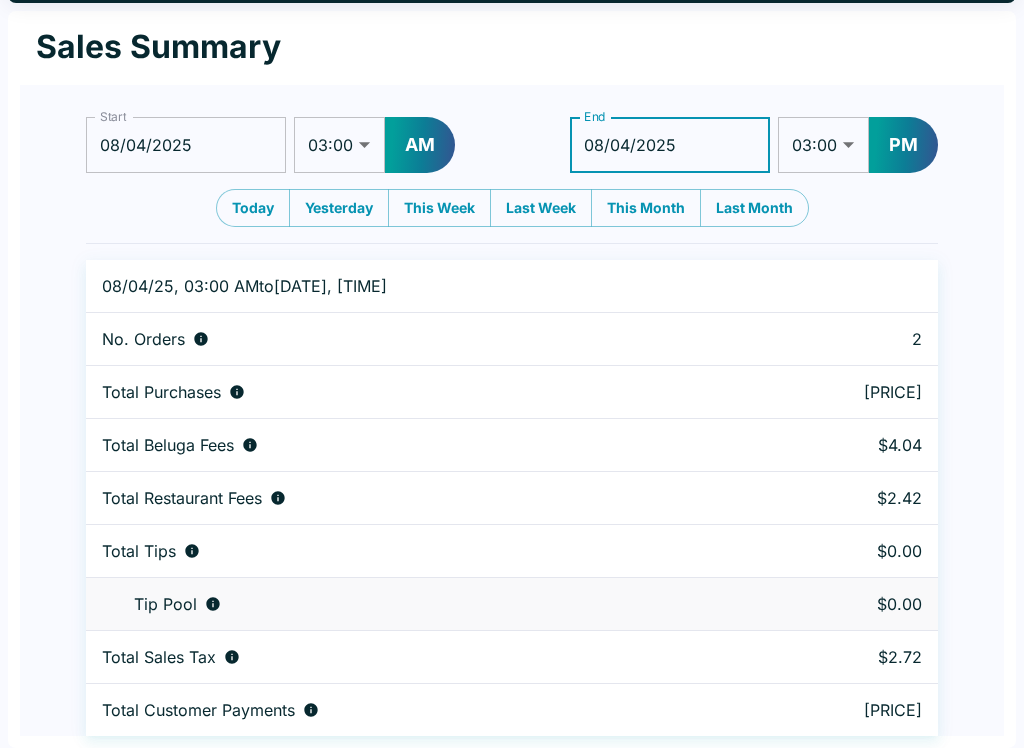 click on "AM" at bounding box center [420, 145] 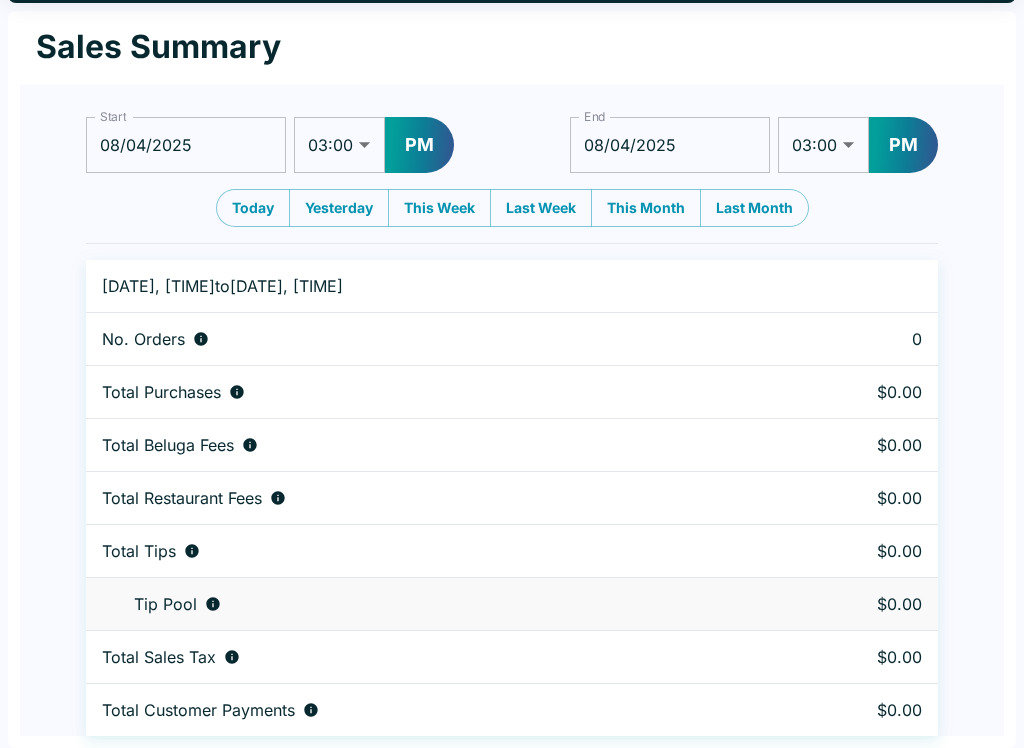 click on "01:00 01:30 02:00 02:30 03:00 03:30 04:00 04:30 05:00 05:30 06:00 06:30 07:00 07:30 08:00 08:30 09:00 09:30 10:00 10:30 11:00 11:30 12:00 12:30" at bounding box center [823, 145] 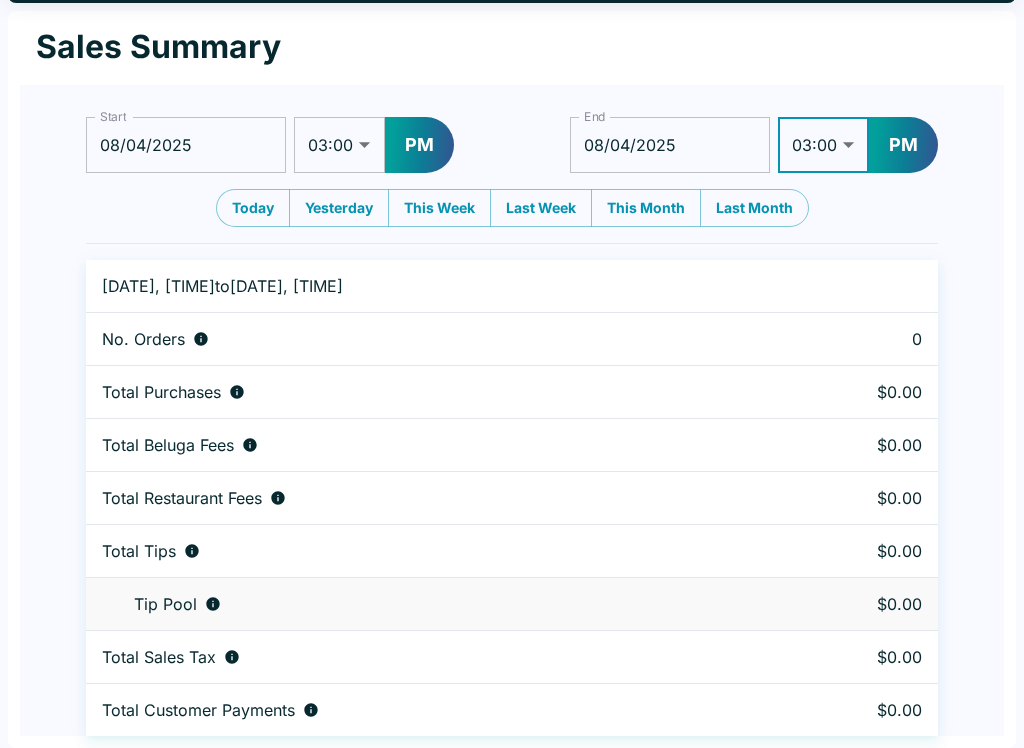 select on "09:00" 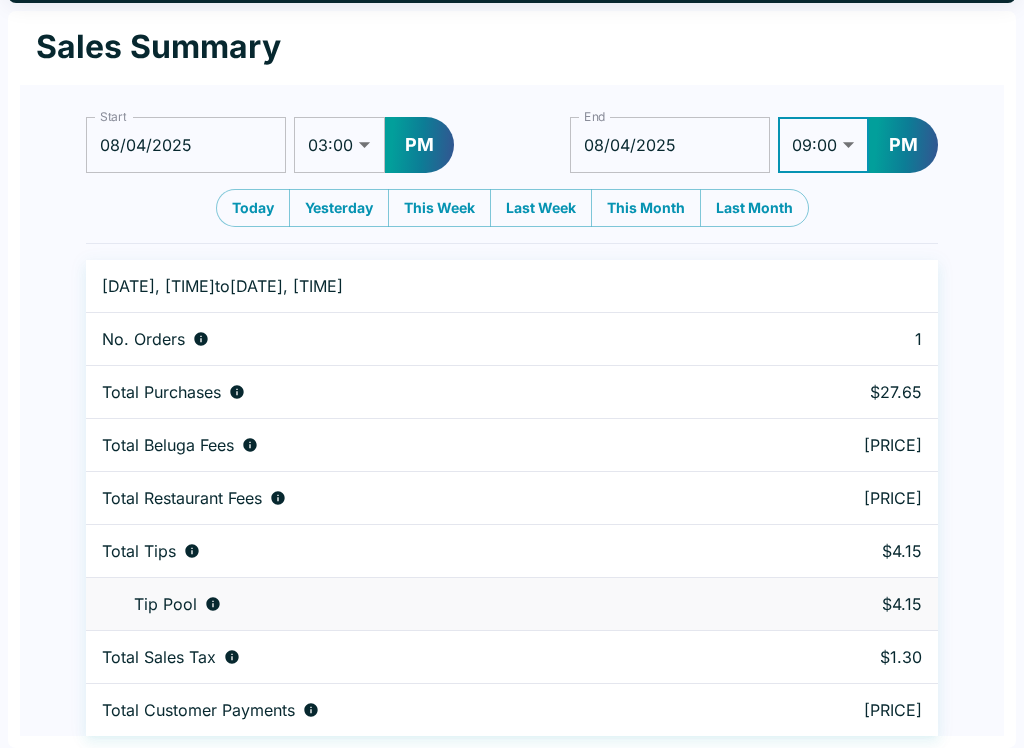 click on "01:00 01:30 02:00 02:30 03:00 03:30 04:00 04:30 05:00 05:30 06:00 06:30 07:00 07:30 08:00 08:30 09:00 09:30 10:00 10:30 11:00 11:30 12:00 12:30" at bounding box center [339, 145] 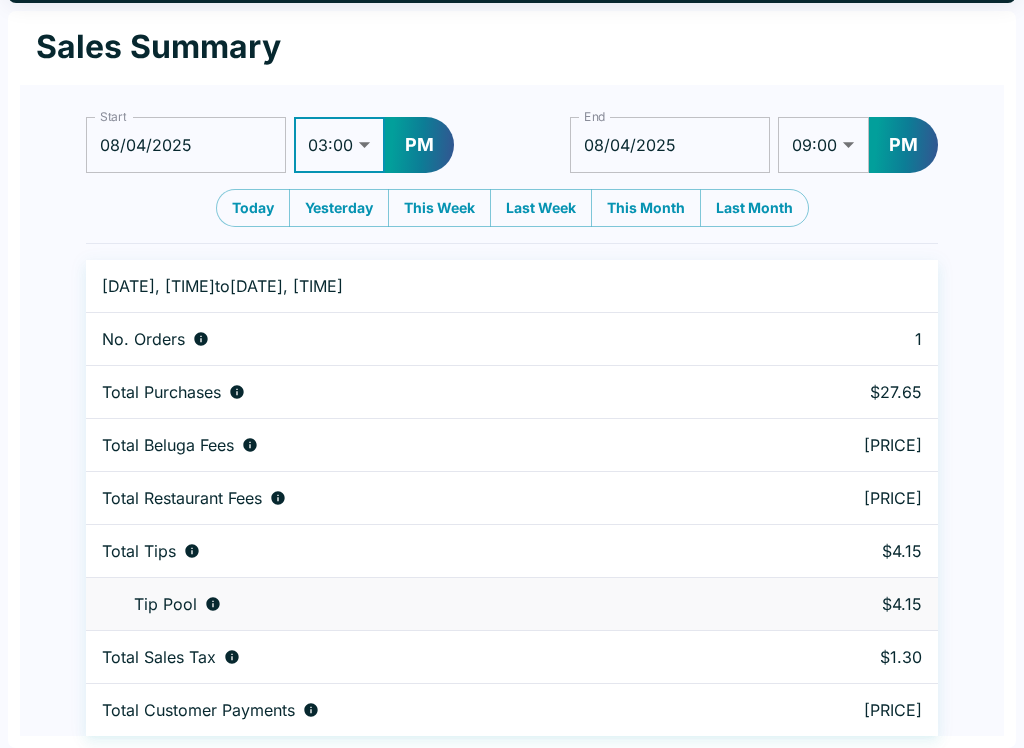 click on "PM" at bounding box center (419, 145) 